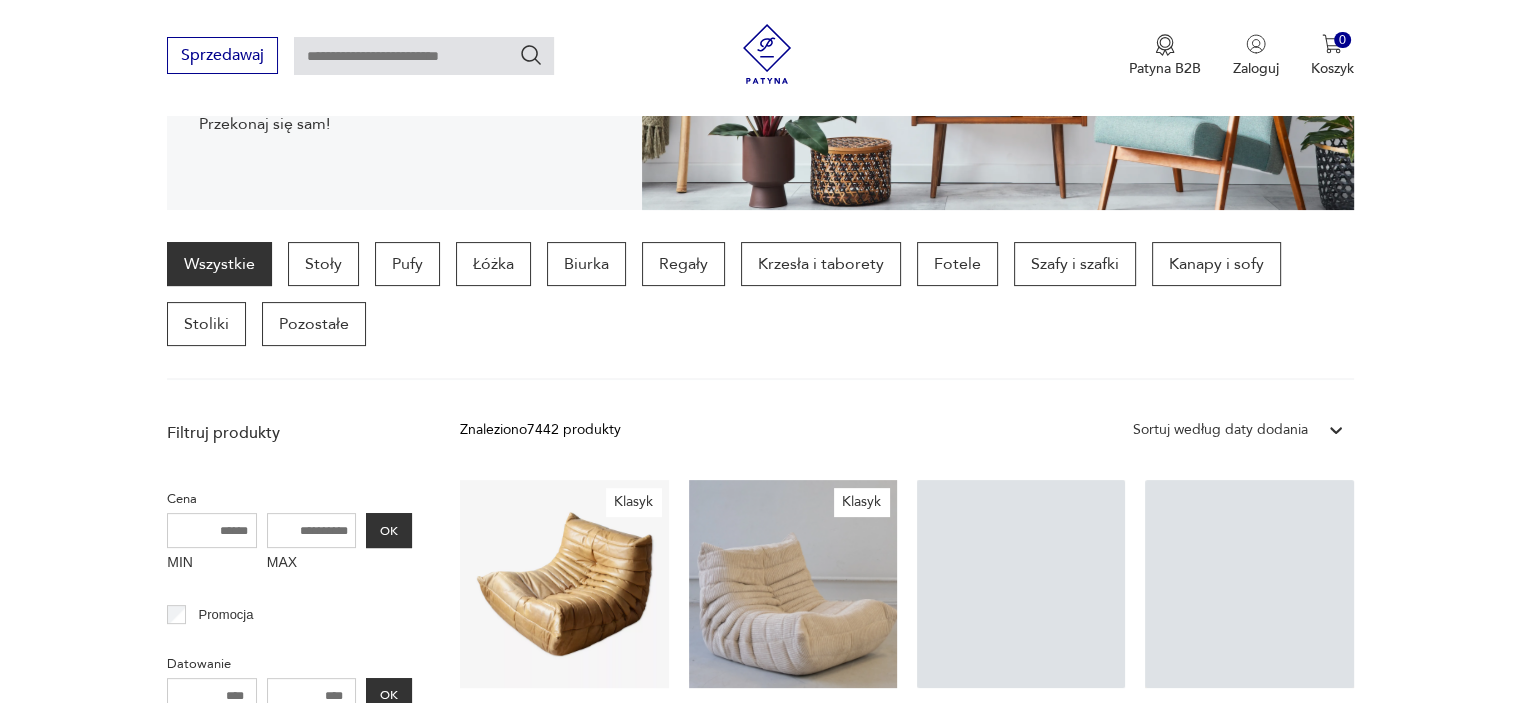scroll, scrollTop: 469, scrollLeft: 0, axis: vertical 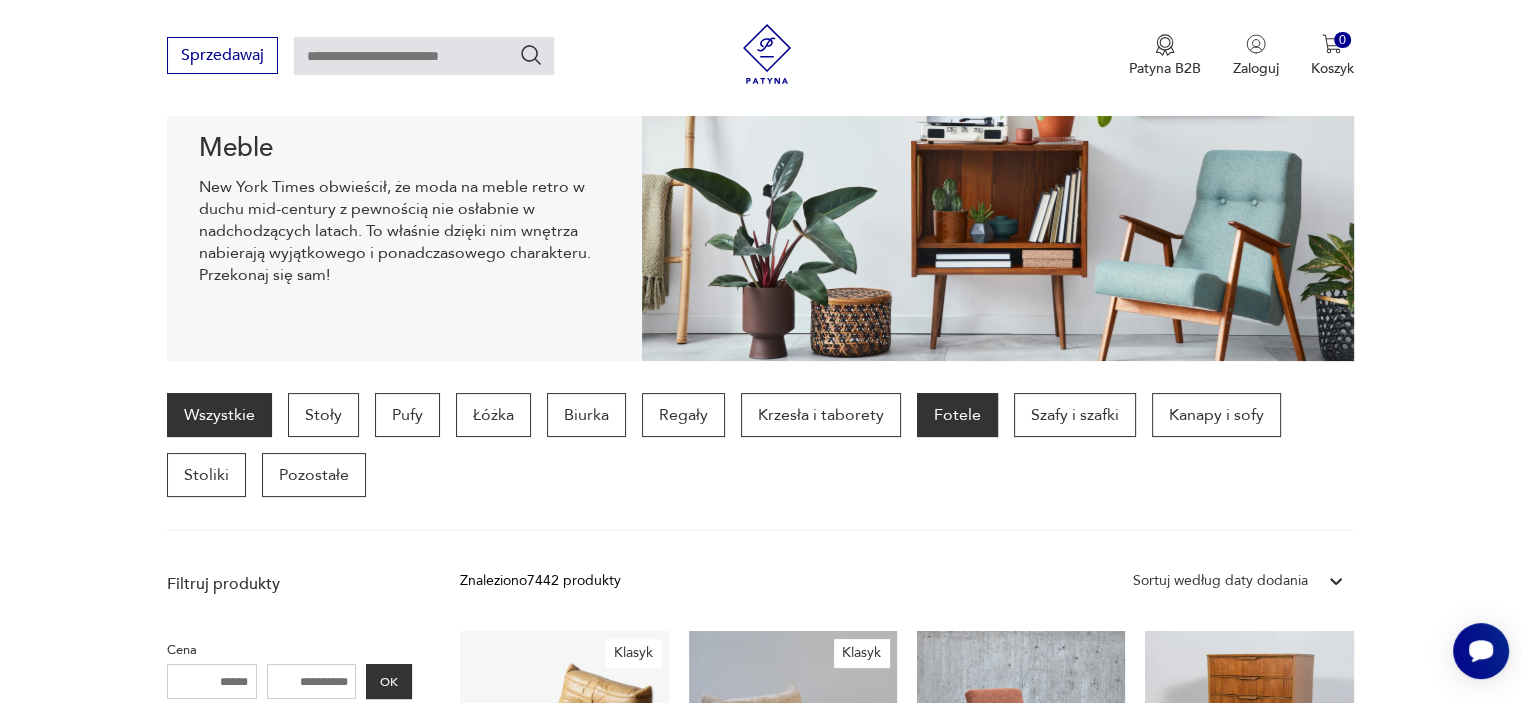 click on "Fotele" at bounding box center (957, 415) 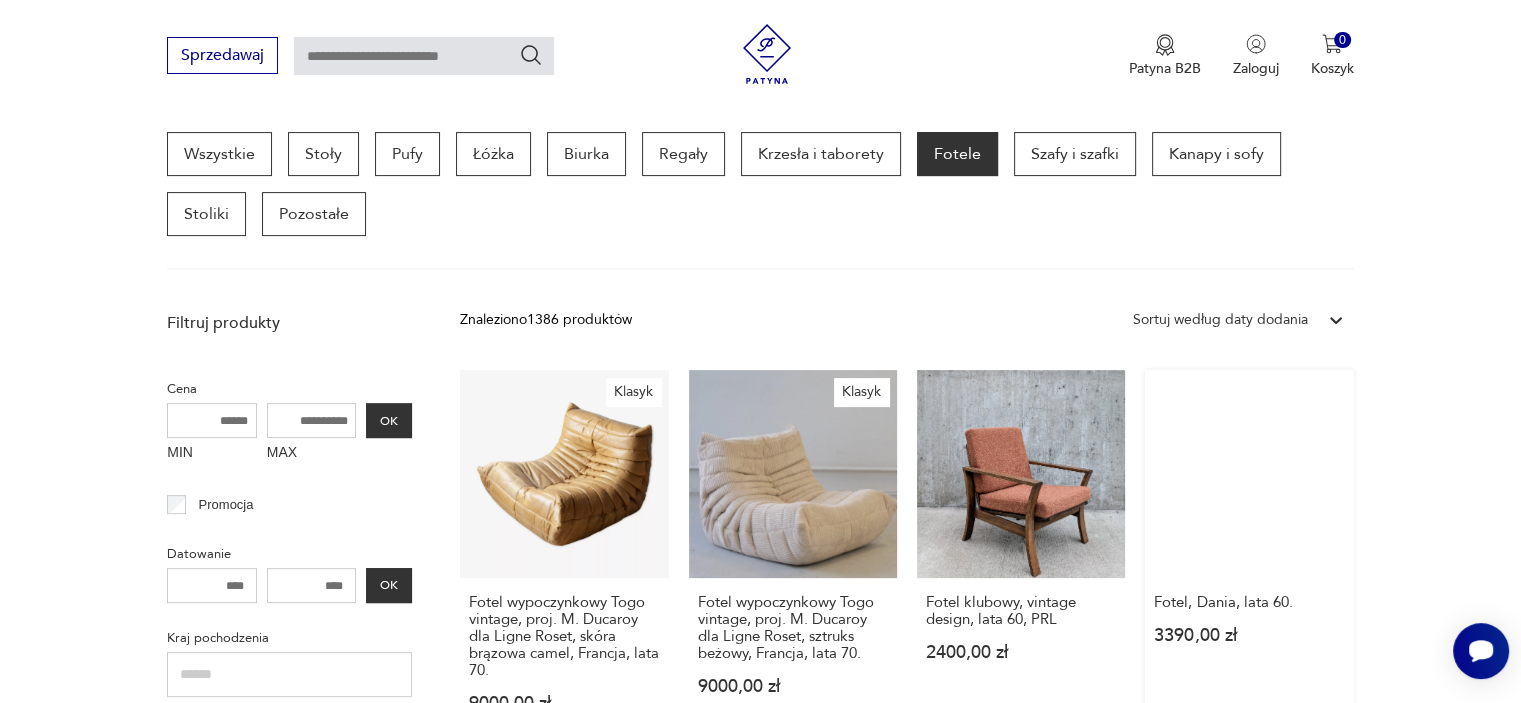 scroll, scrollTop: 630, scrollLeft: 0, axis: vertical 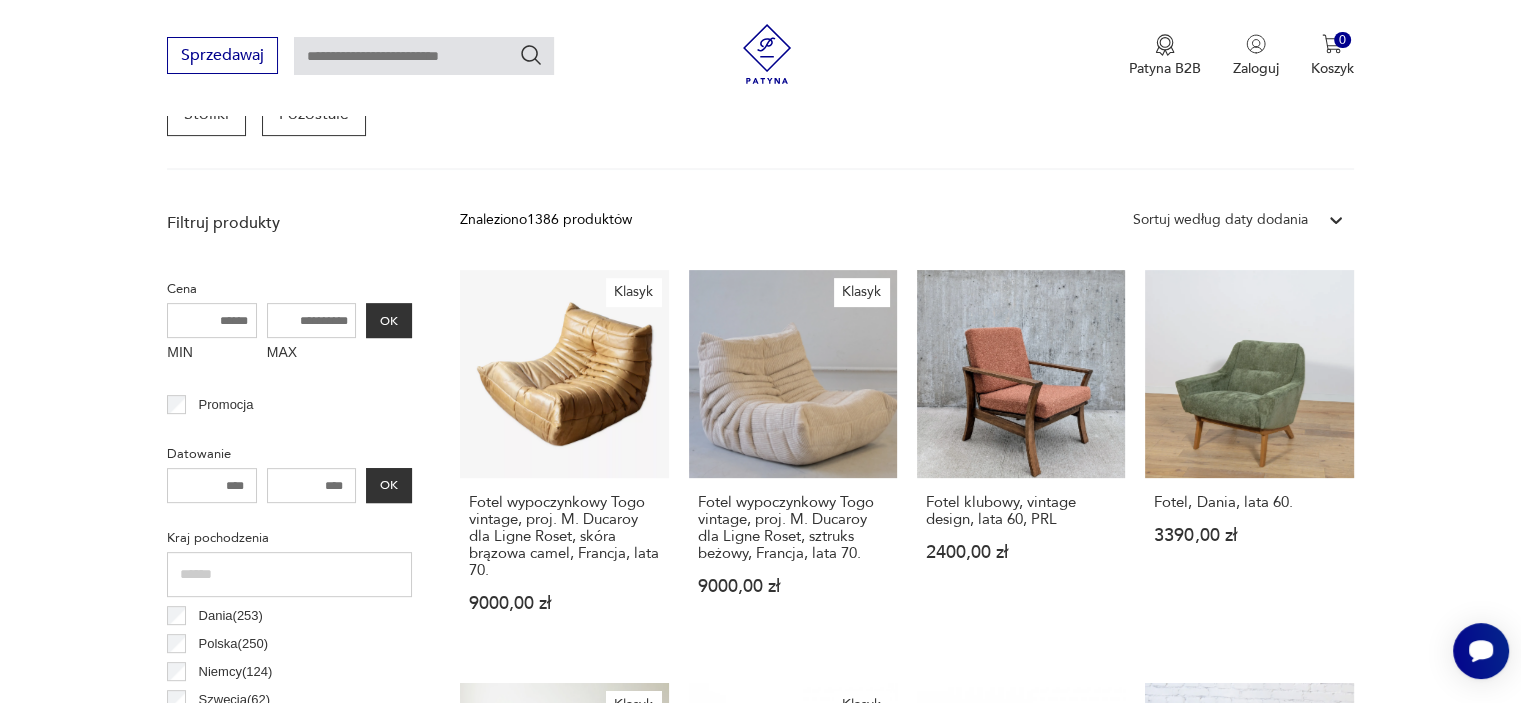 click at bounding box center (312, 485) 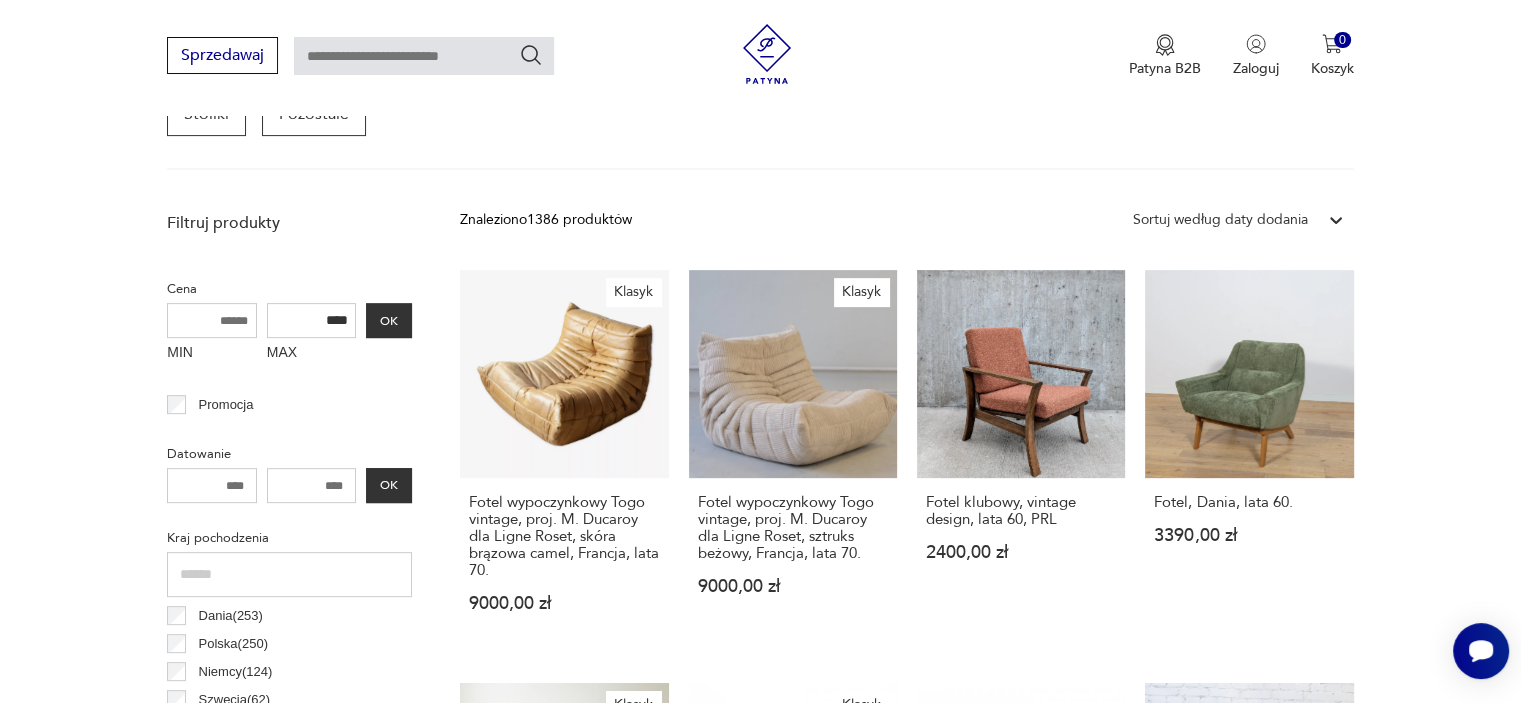 type on "****" 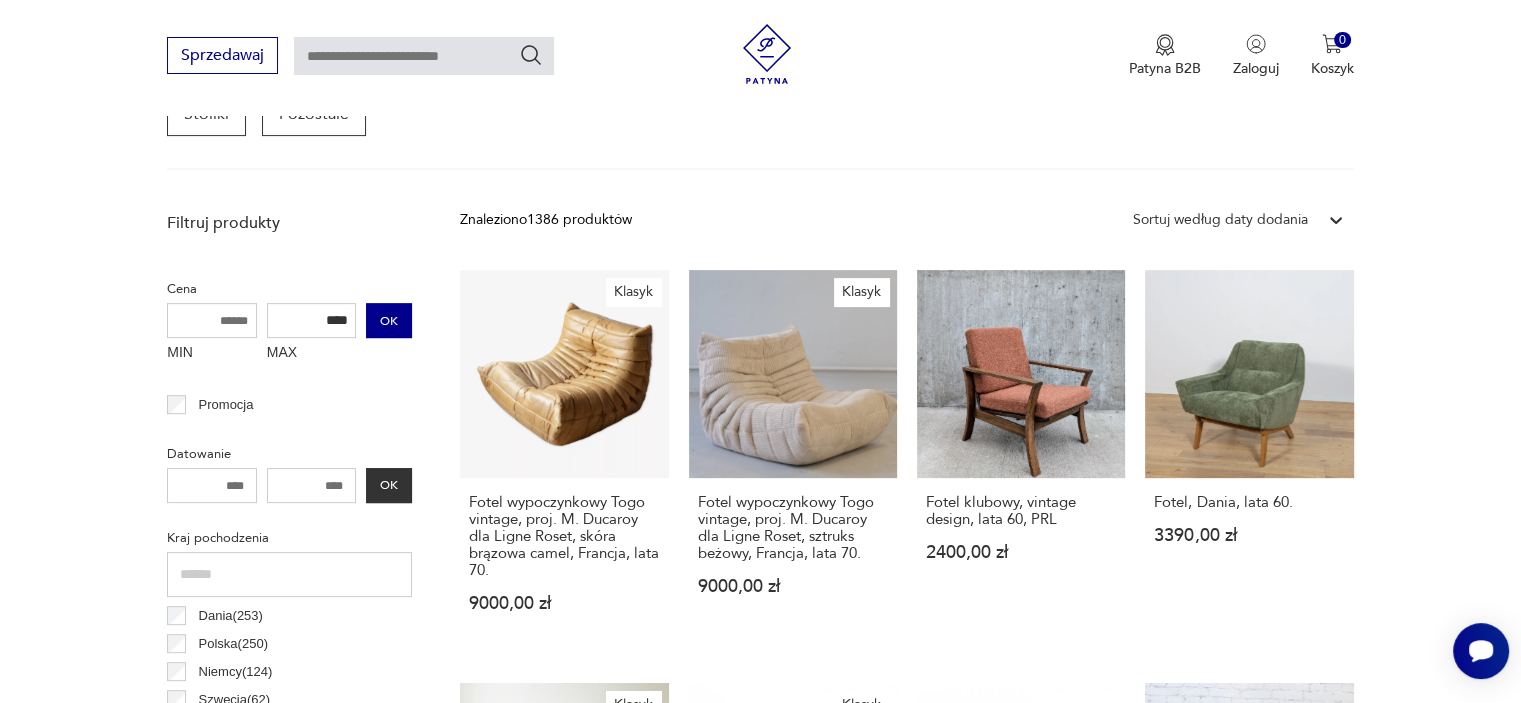 click on "OK" at bounding box center (389, 320) 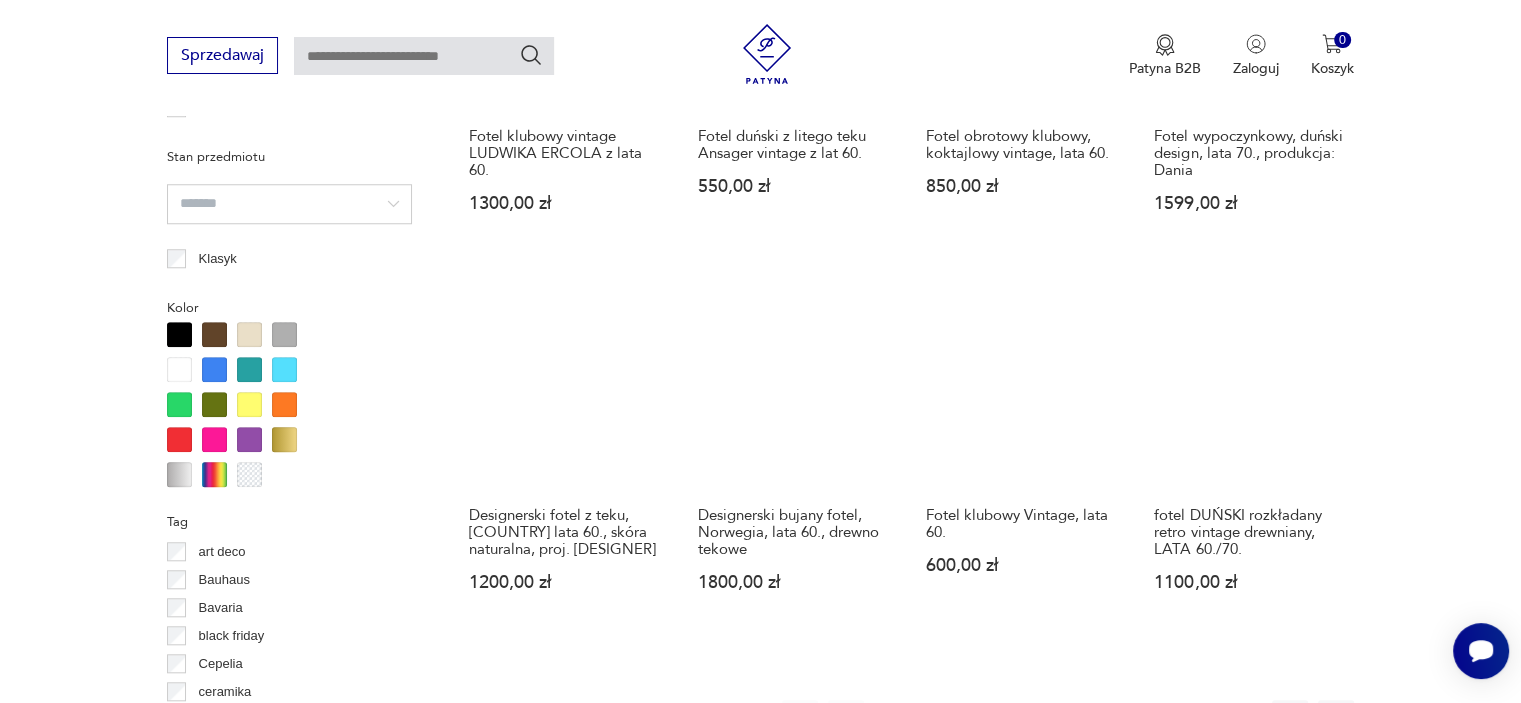 scroll, scrollTop: 1930, scrollLeft: 0, axis: vertical 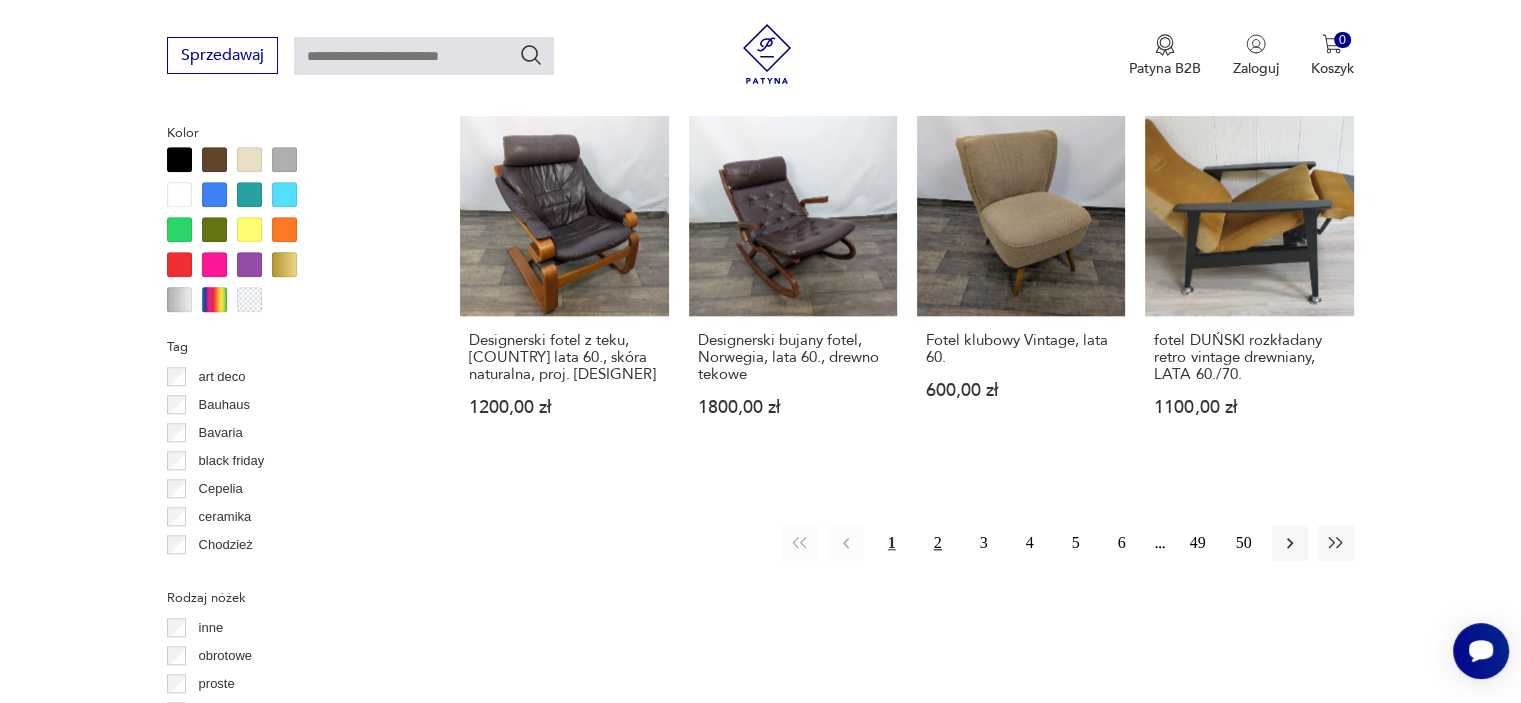 click on "2" at bounding box center (938, 543) 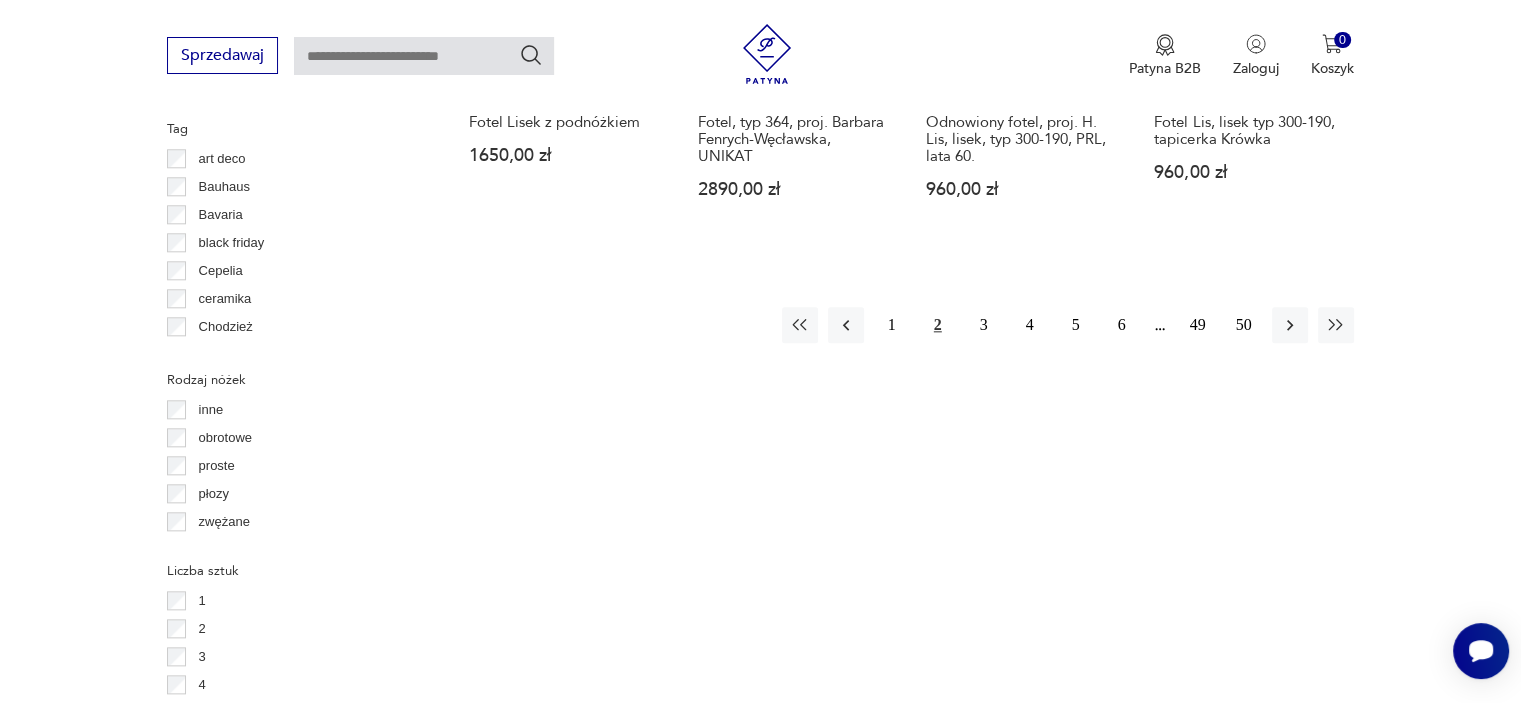 scroll, scrollTop: 2230, scrollLeft: 0, axis: vertical 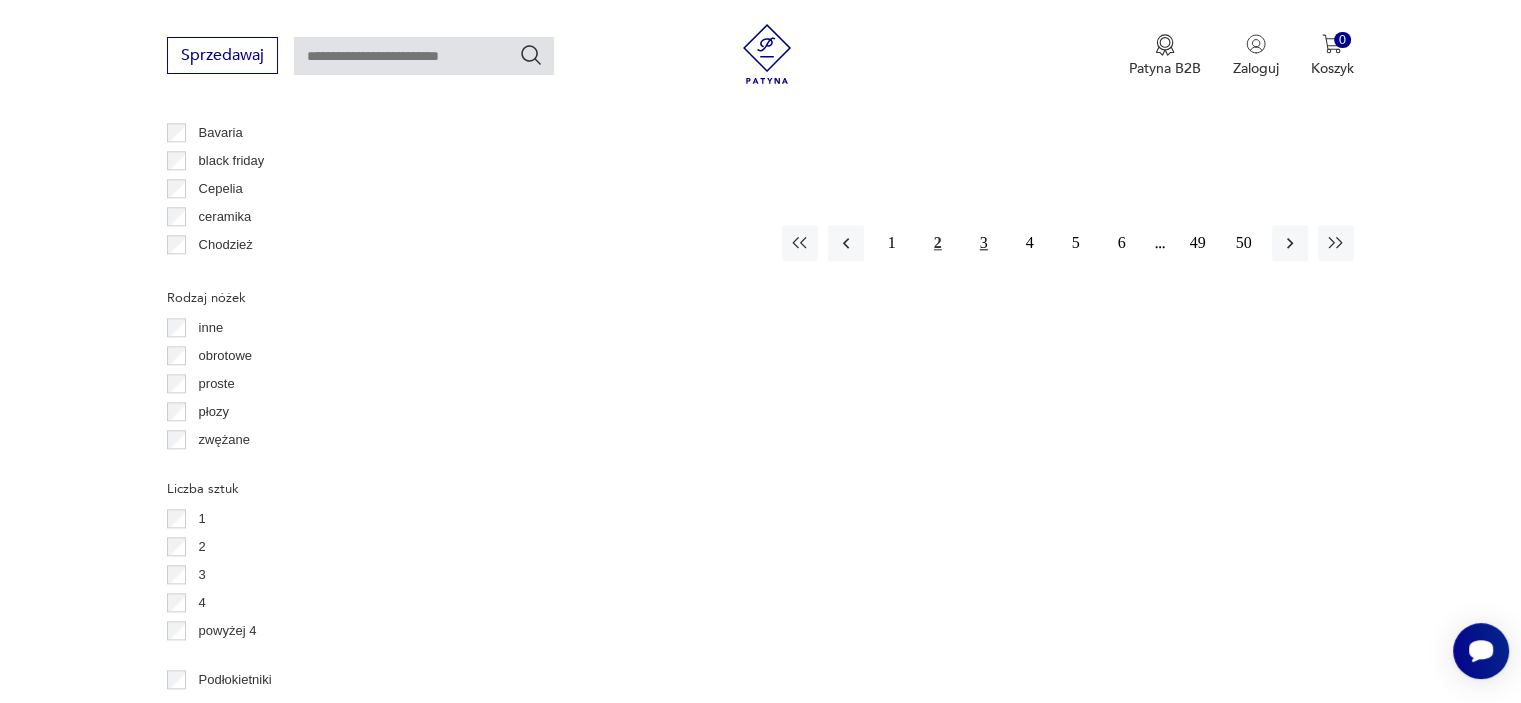 click on "3" at bounding box center [984, 243] 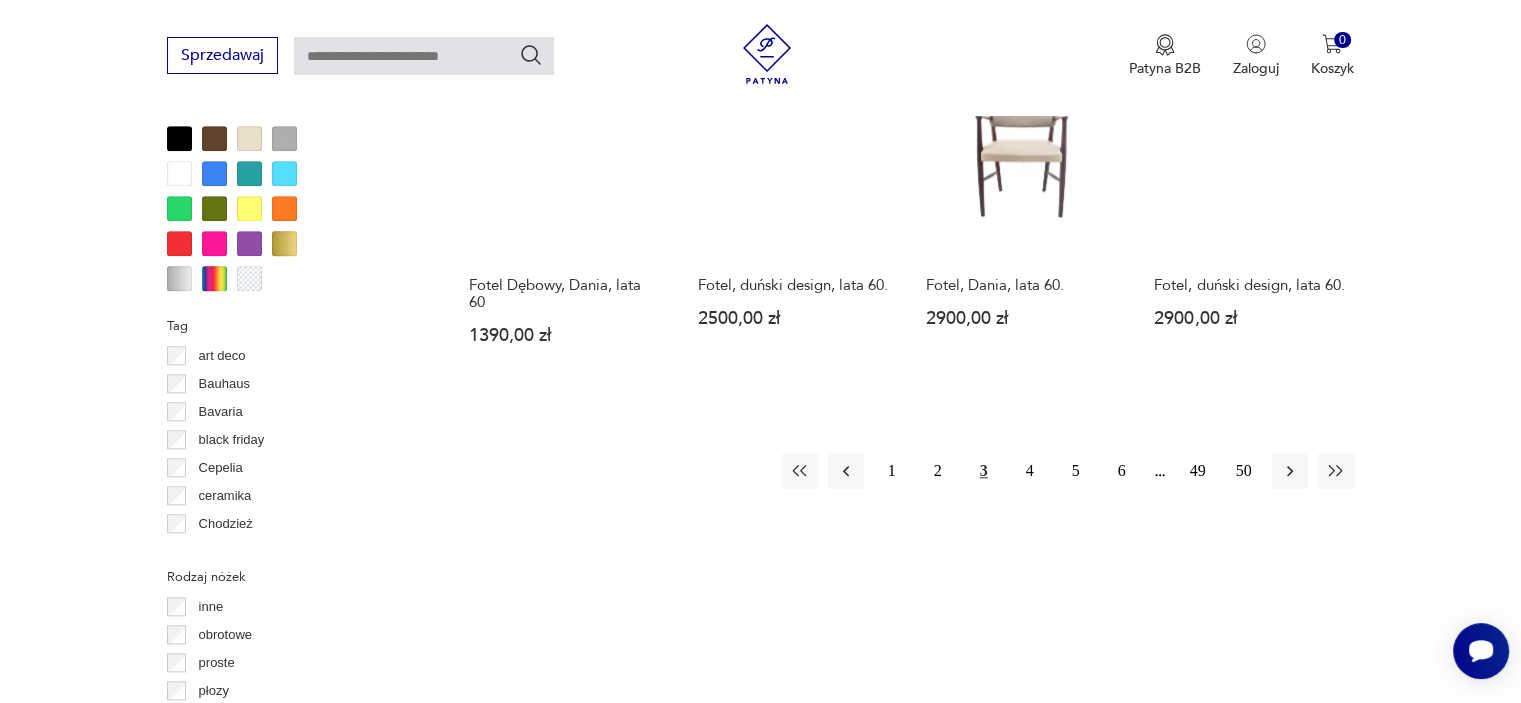 scroll, scrollTop: 1830, scrollLeft: 0, axis: vertical 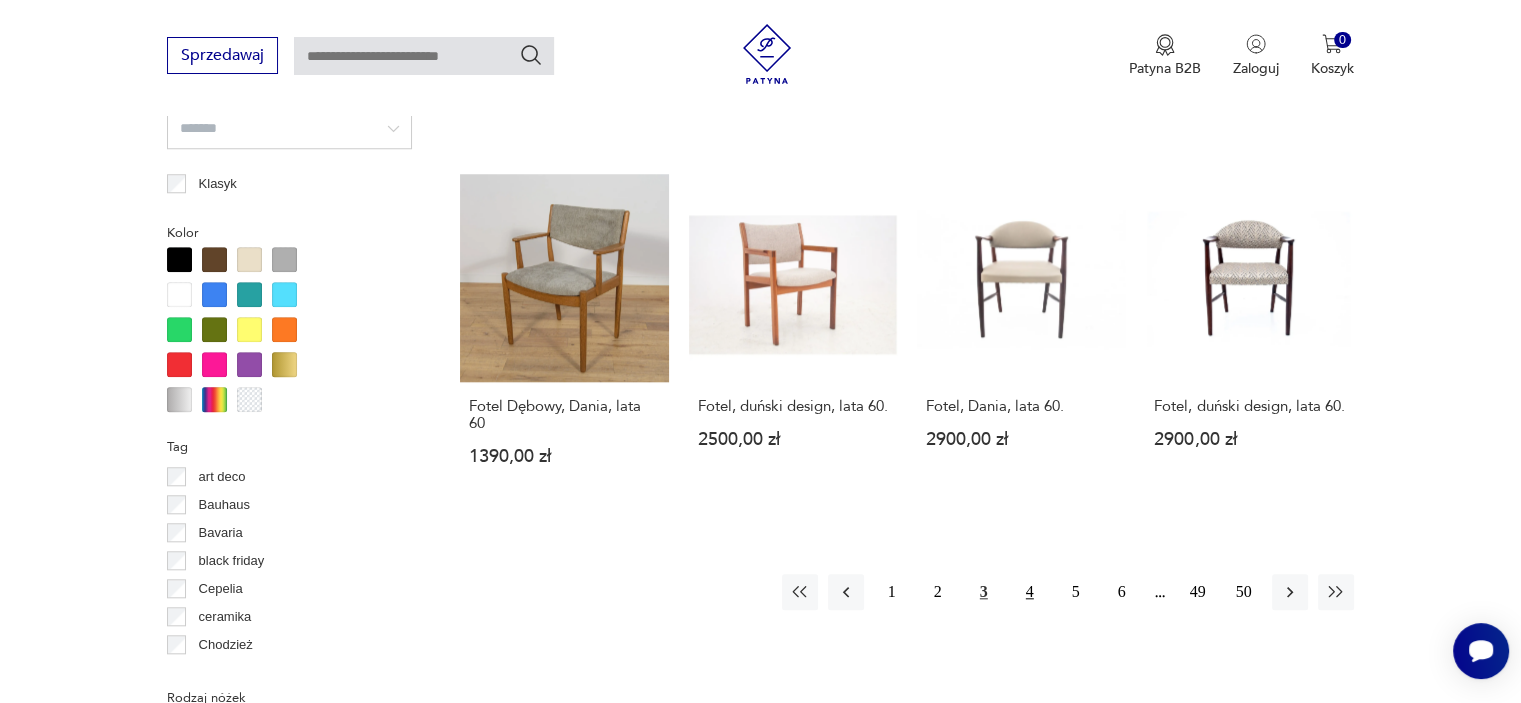 click on "4" at bounding box center [1030, 592] 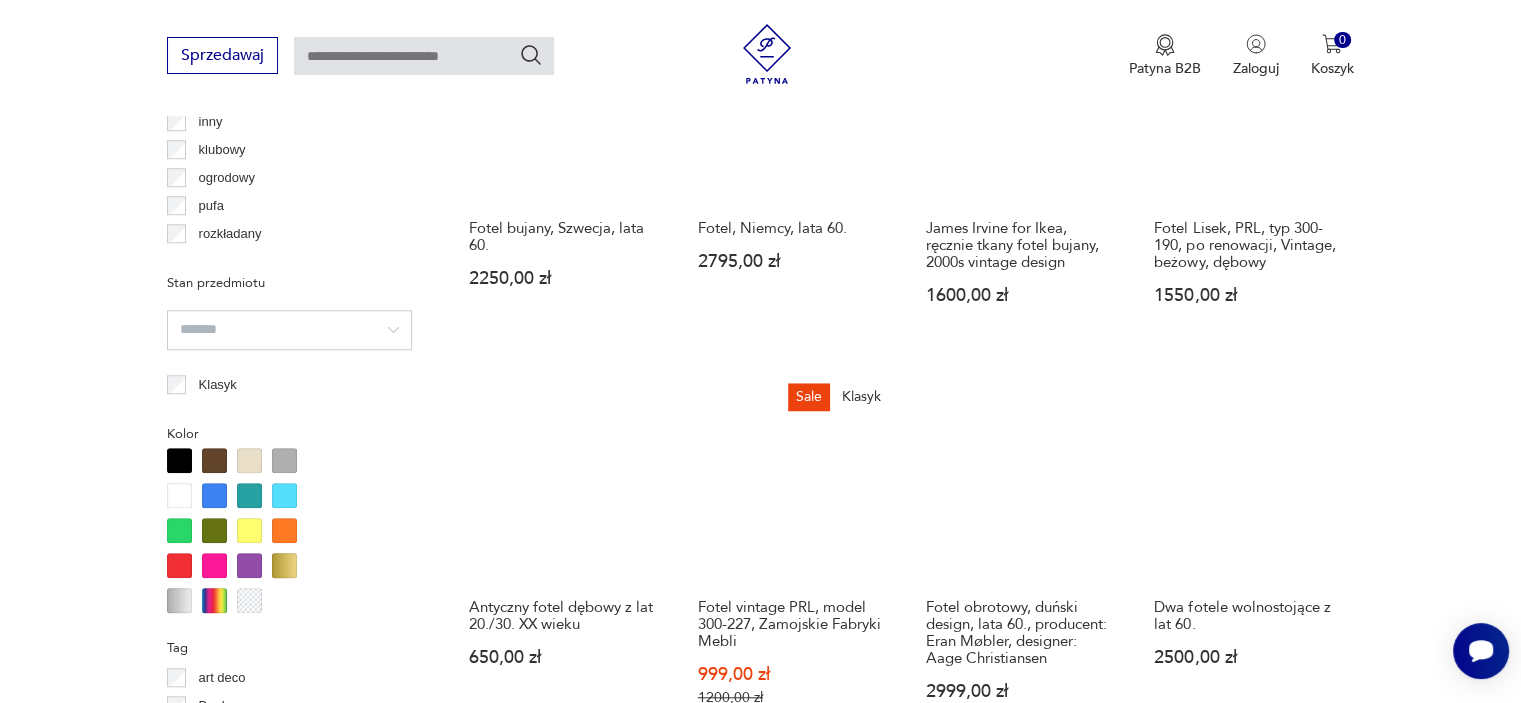 scroll, scrollTop: 1930, scrollLeft: 0, axis: vertical 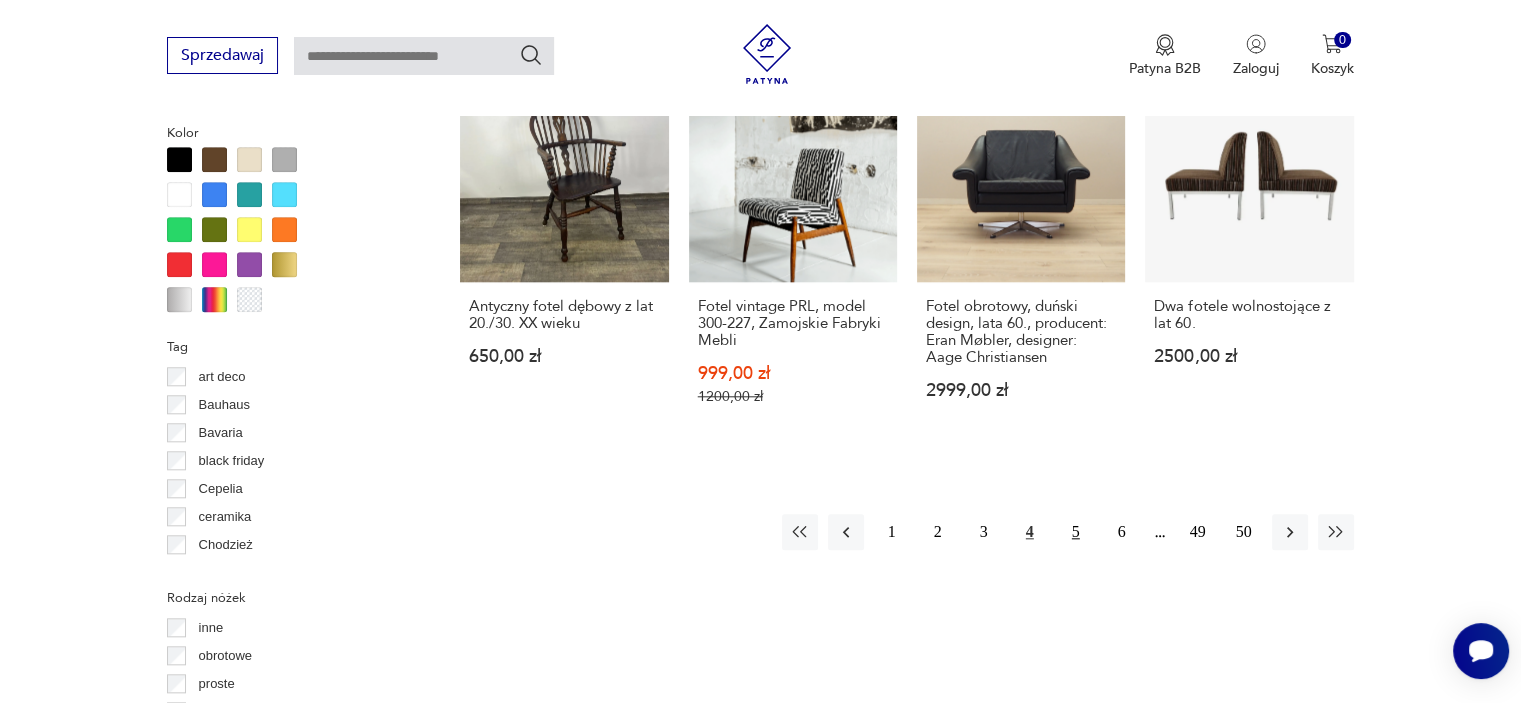 click on "5" at bounding box center [1076, 532] 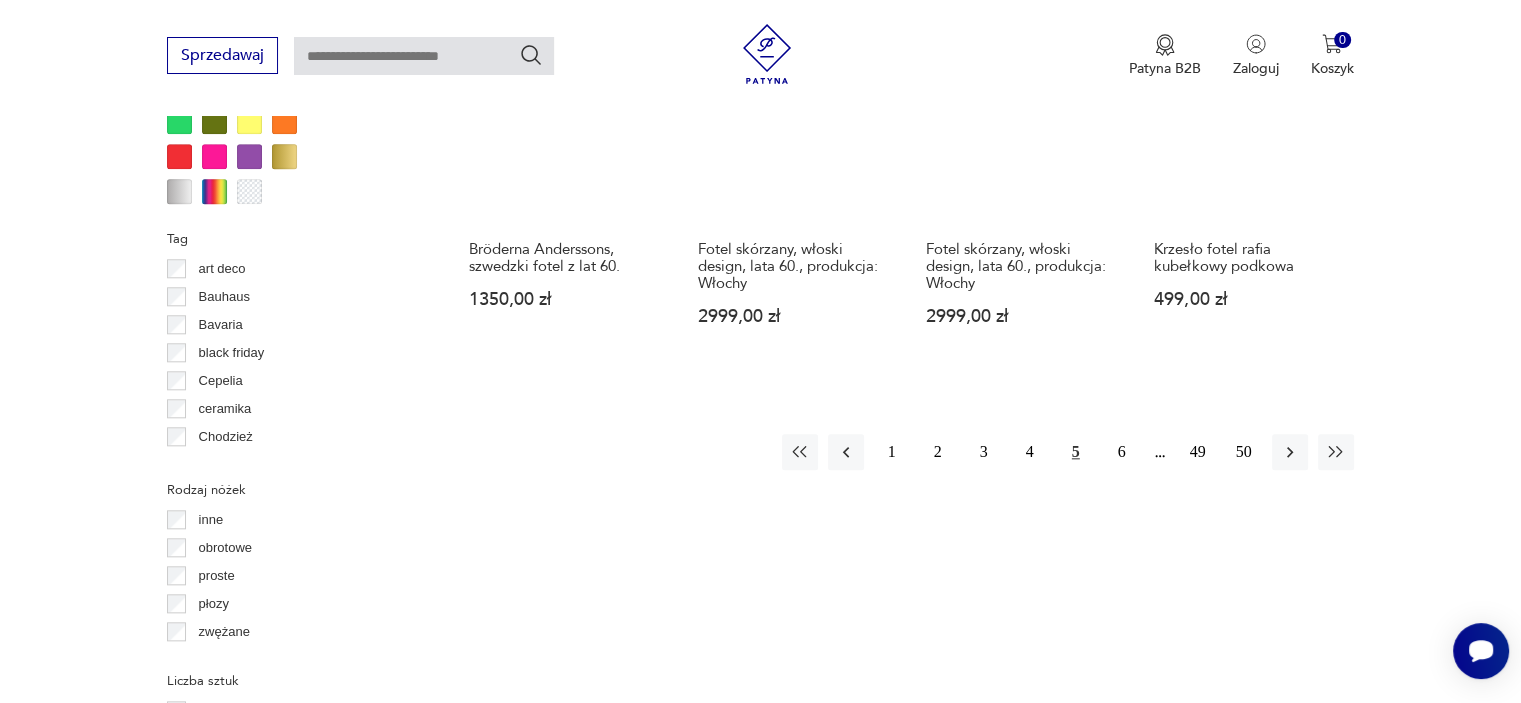 scroll, scrollTop: 2130, scrollLeft: 0, axis: vertical 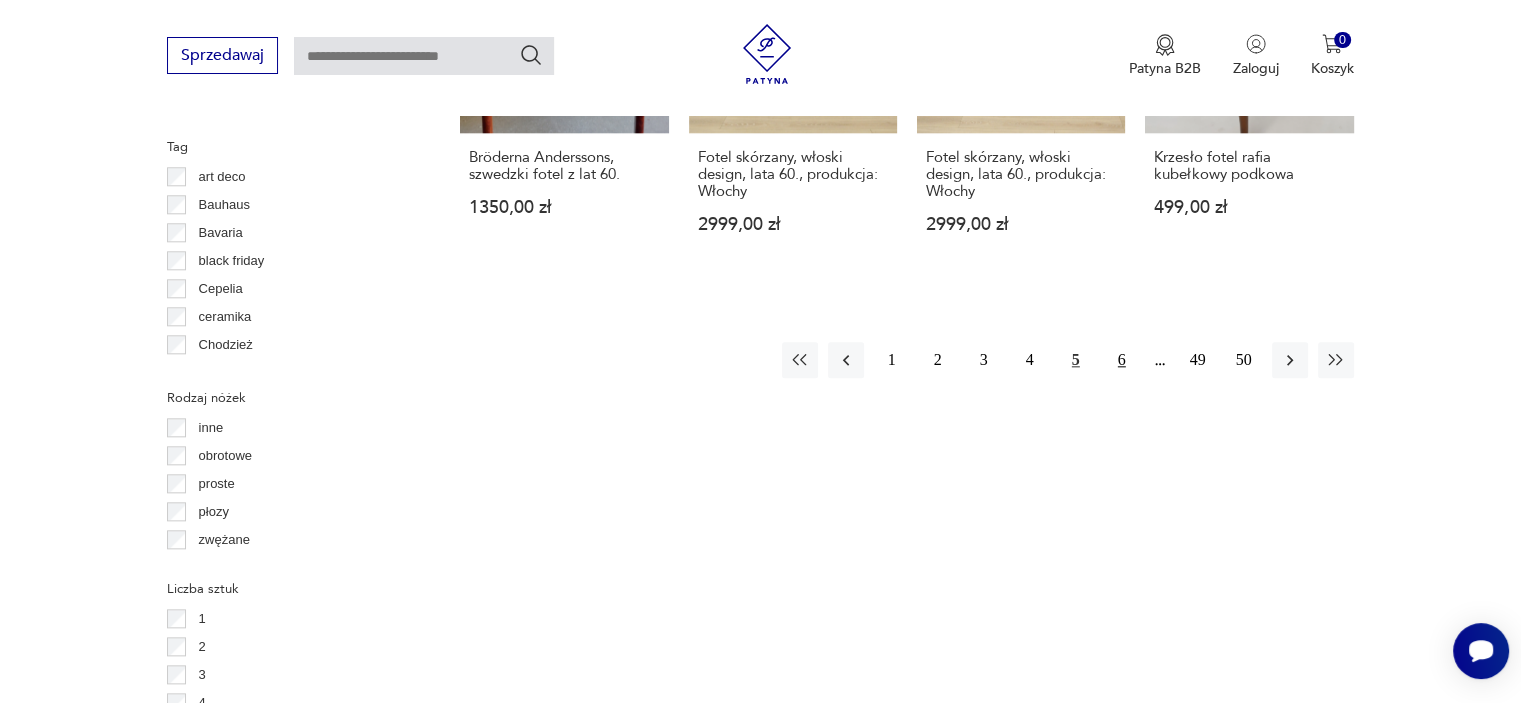 click on "6" at bounding box center [1122, 360] 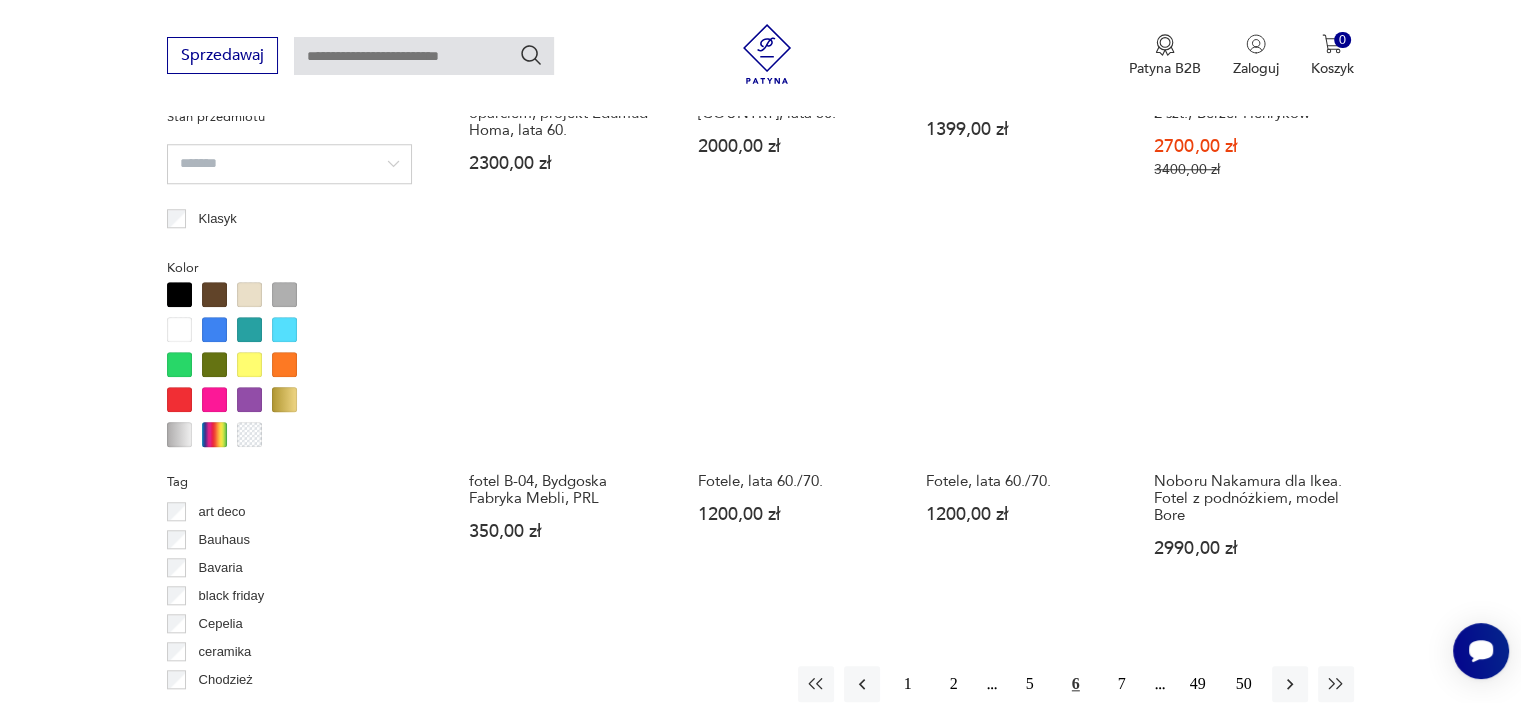 scroll, scrollTop: 1930, scrollLeft: 0, axis: vertical 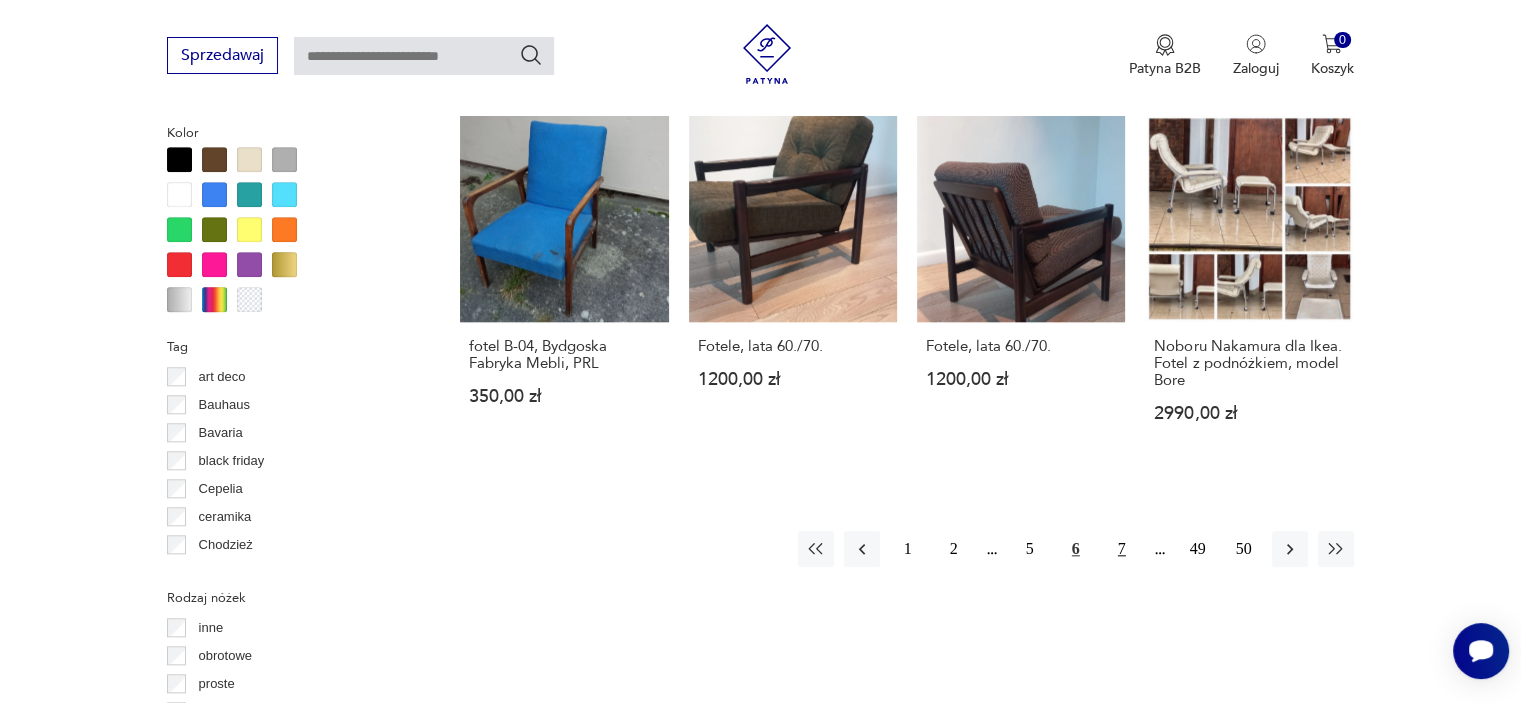 click on "7" at bounding box center (1122, 549) 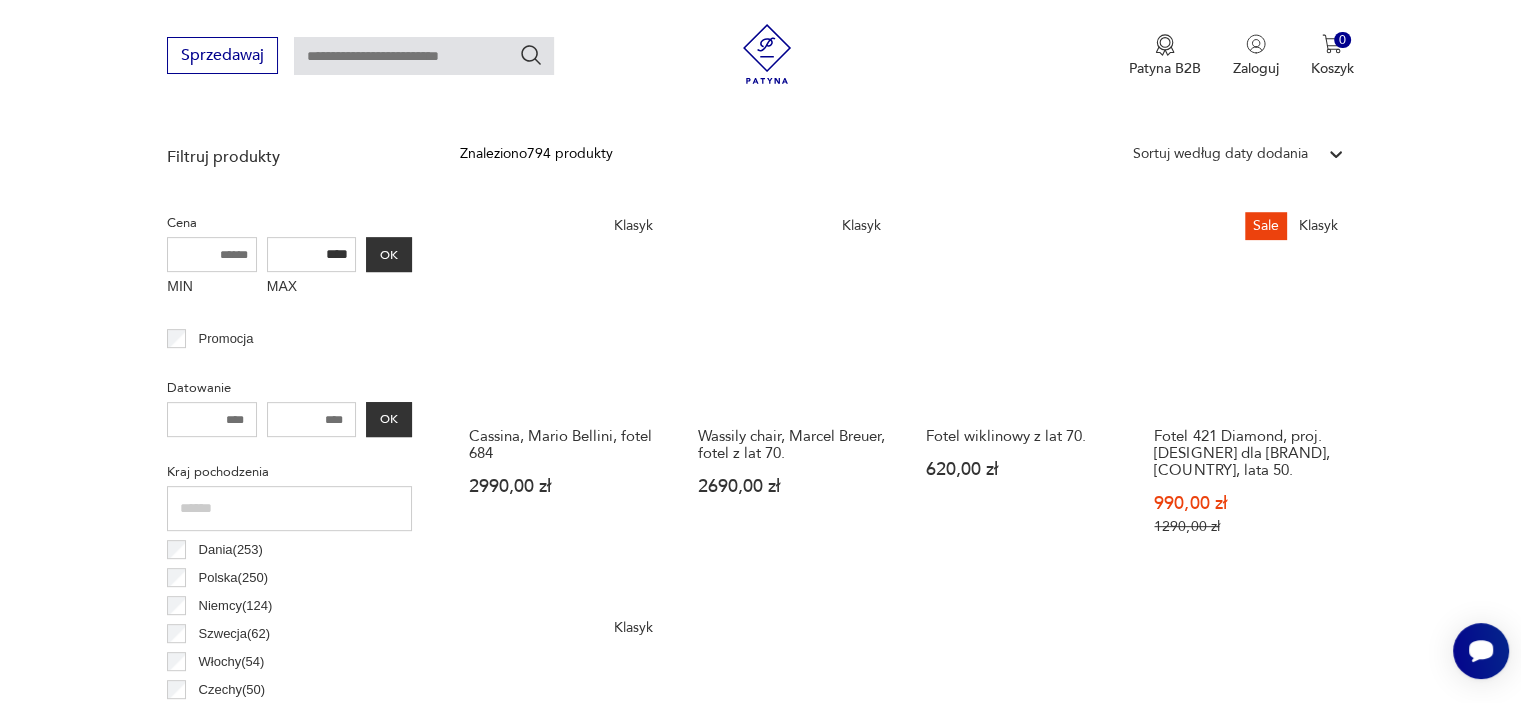 scroll, scrollTop: 730, scrollLeft: 0, axis: vertical 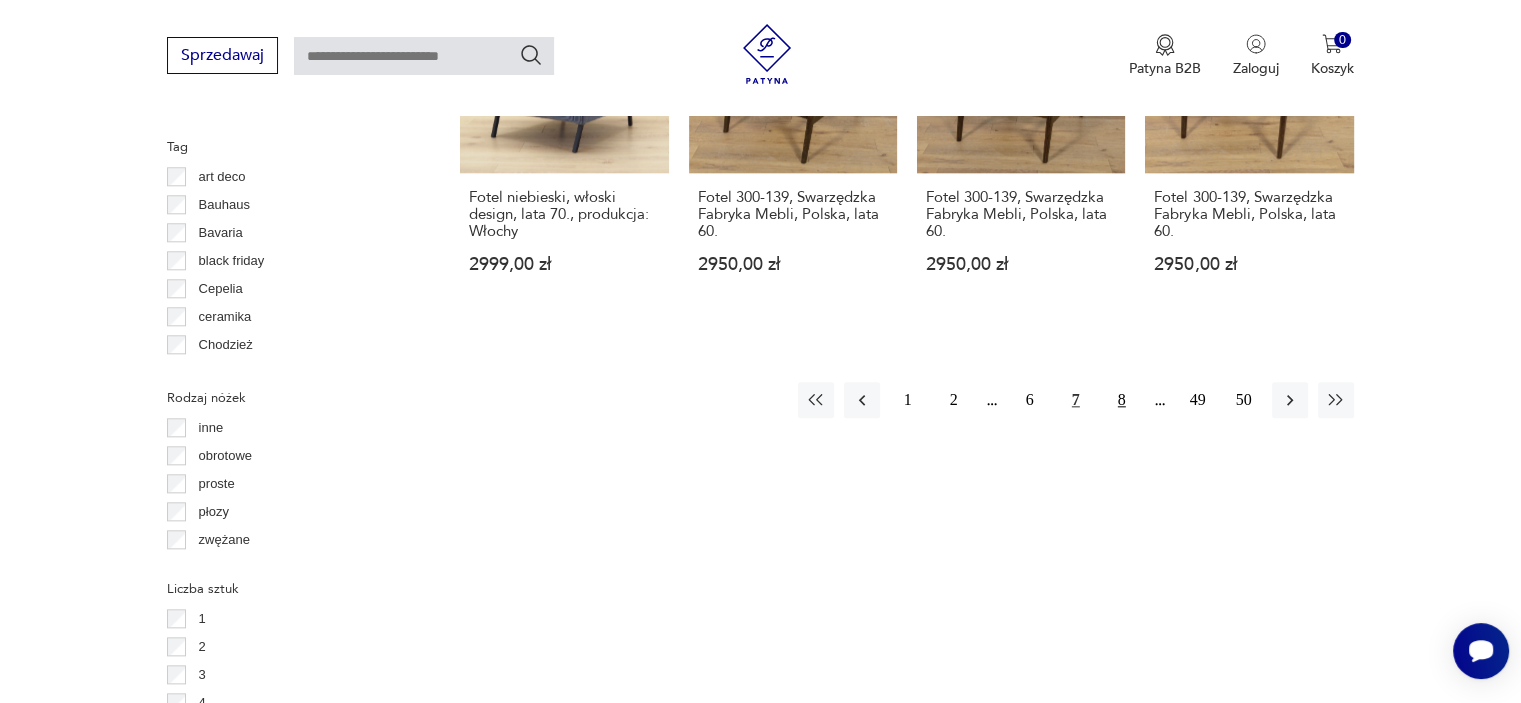 click on "8" at bounding box center (1122, 400) 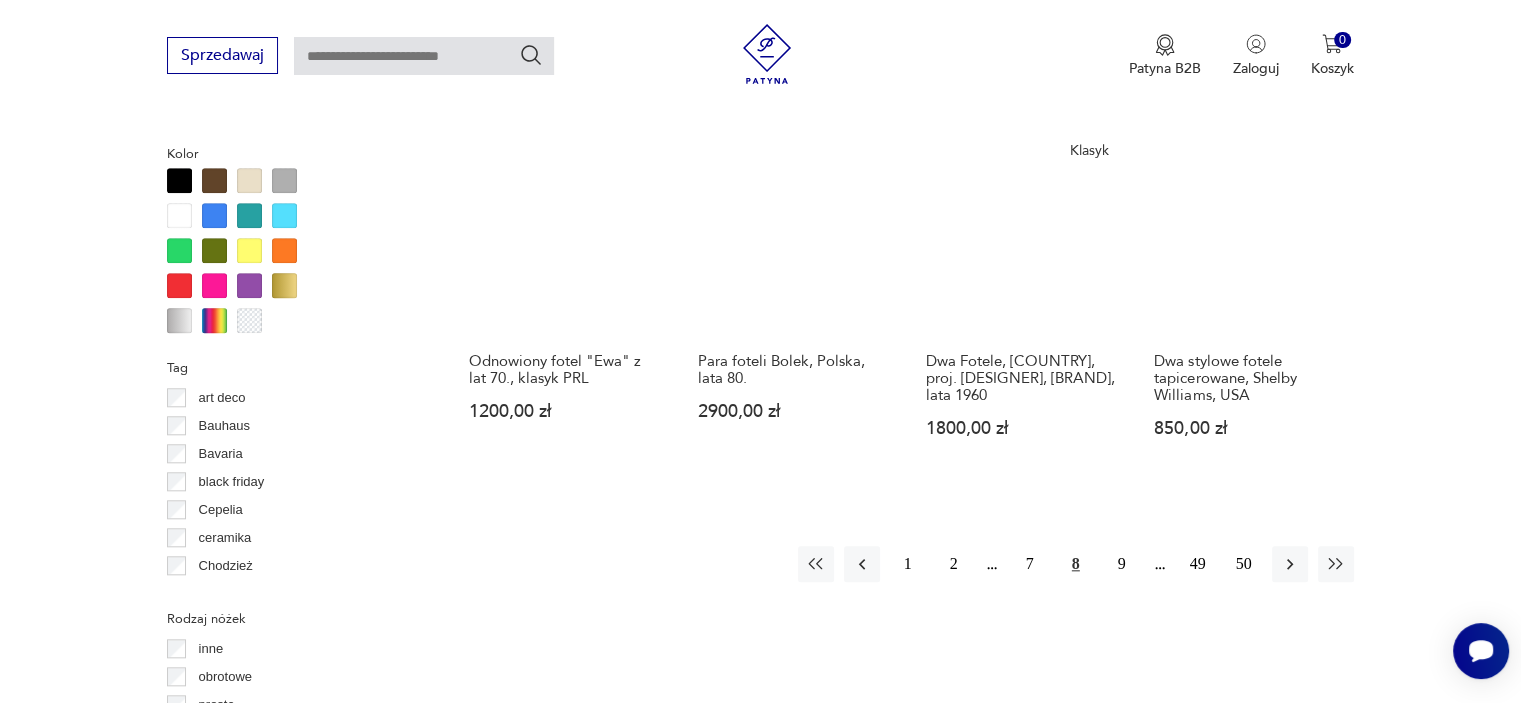 scroll, scrollTop: 1930, scrollLeft: 0, axis: vertical 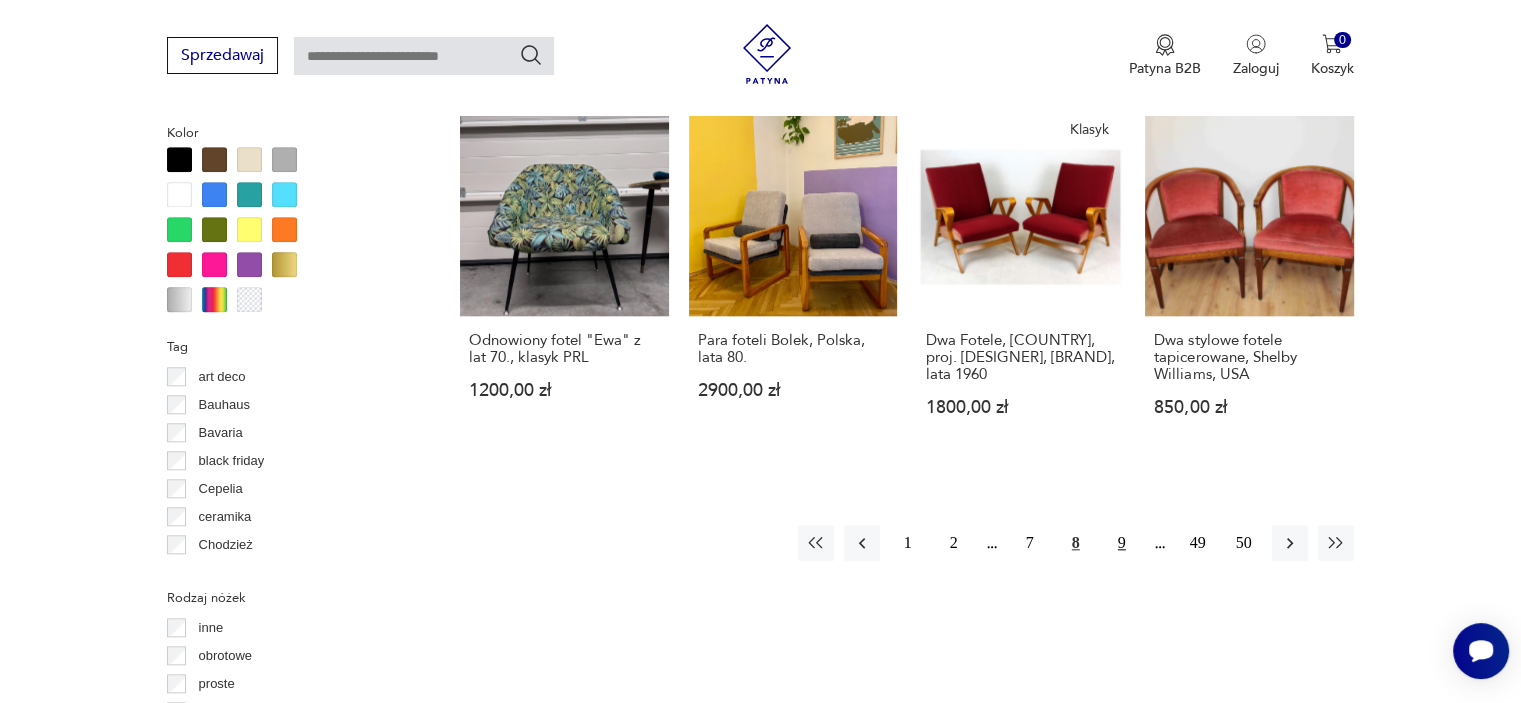 click on "9" at bounding box center [1122, 543] 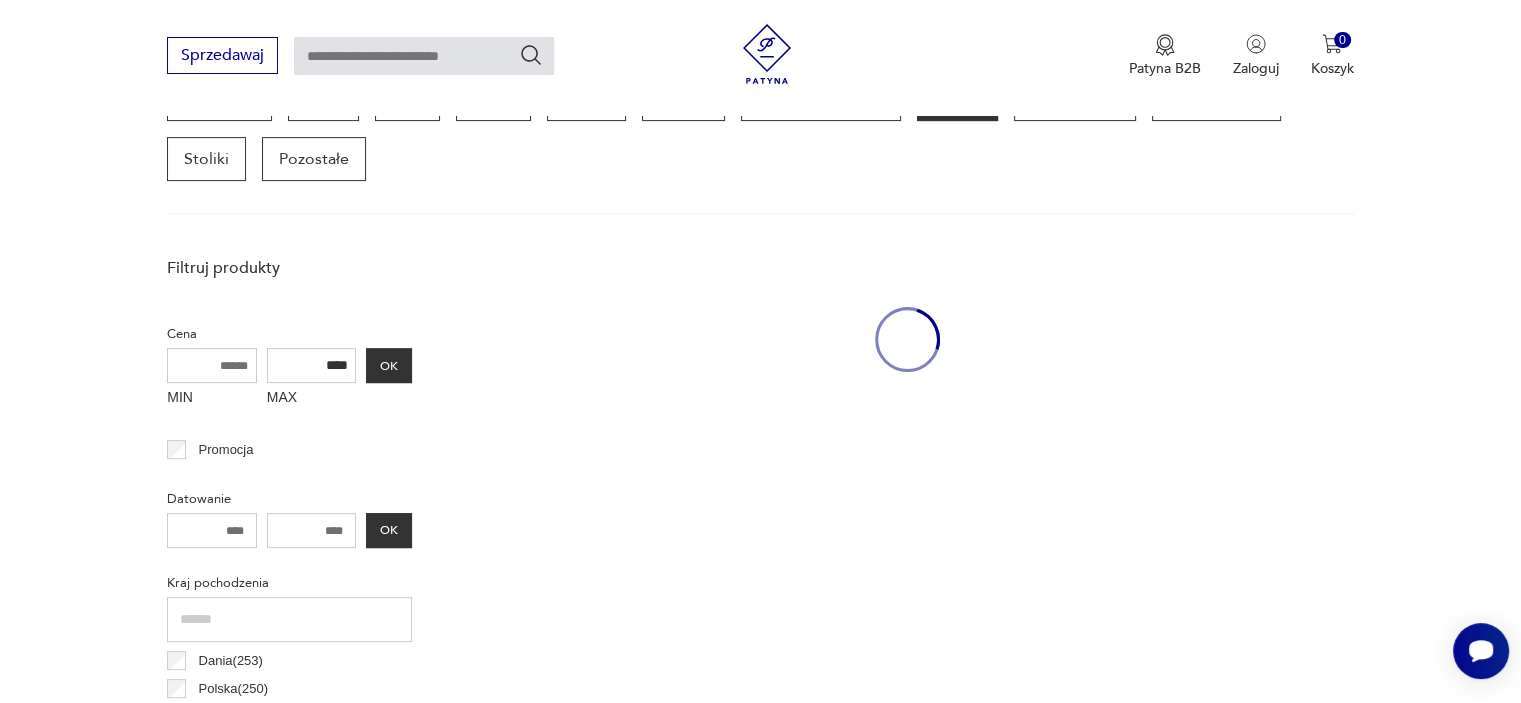 scroll, scrollTop: 530, scrollLeft: 0, axis: vertical 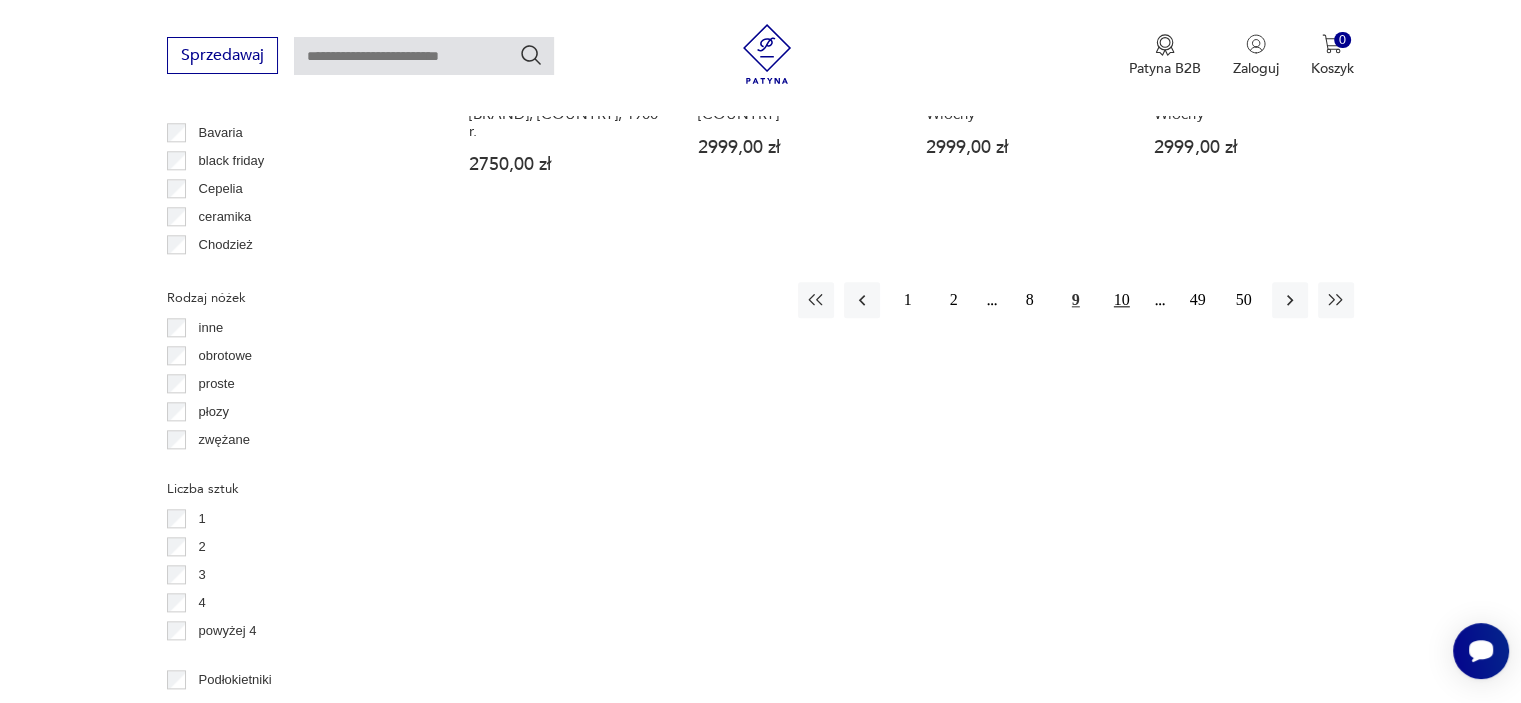 click on "10" at bounding box center (1122, 300) 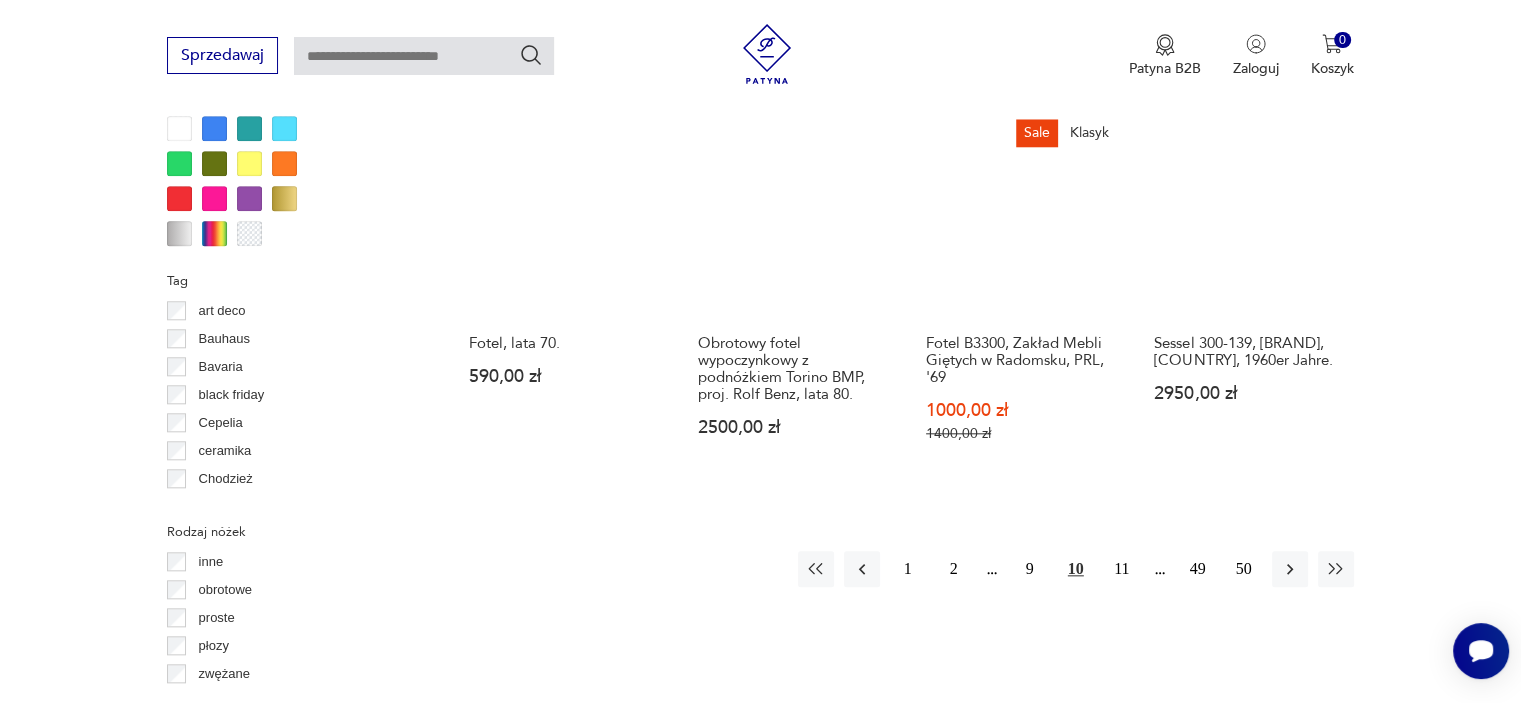 scroll, scrollTop: 2030, scrollLeft: 0, axis: vertical 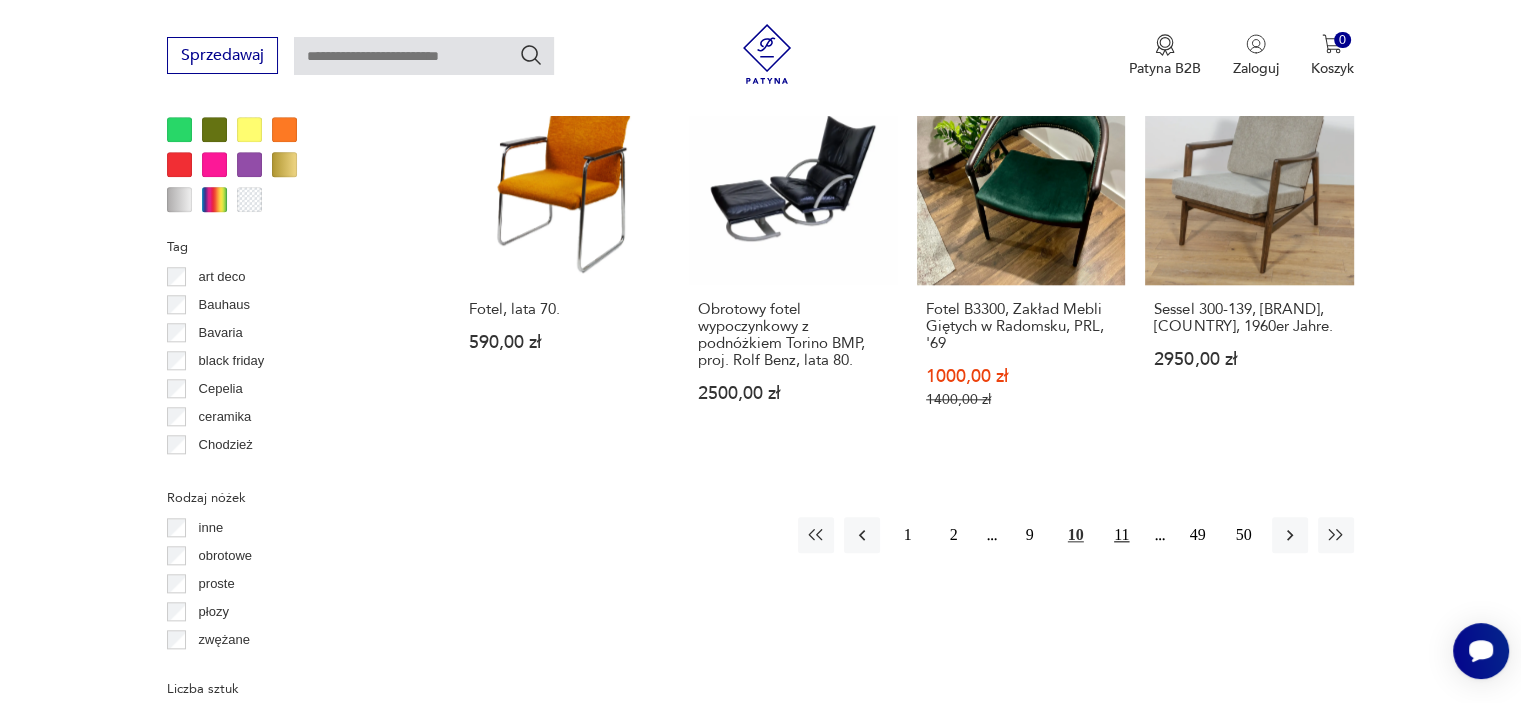 click on "11" at bounding box center (1122, 535) 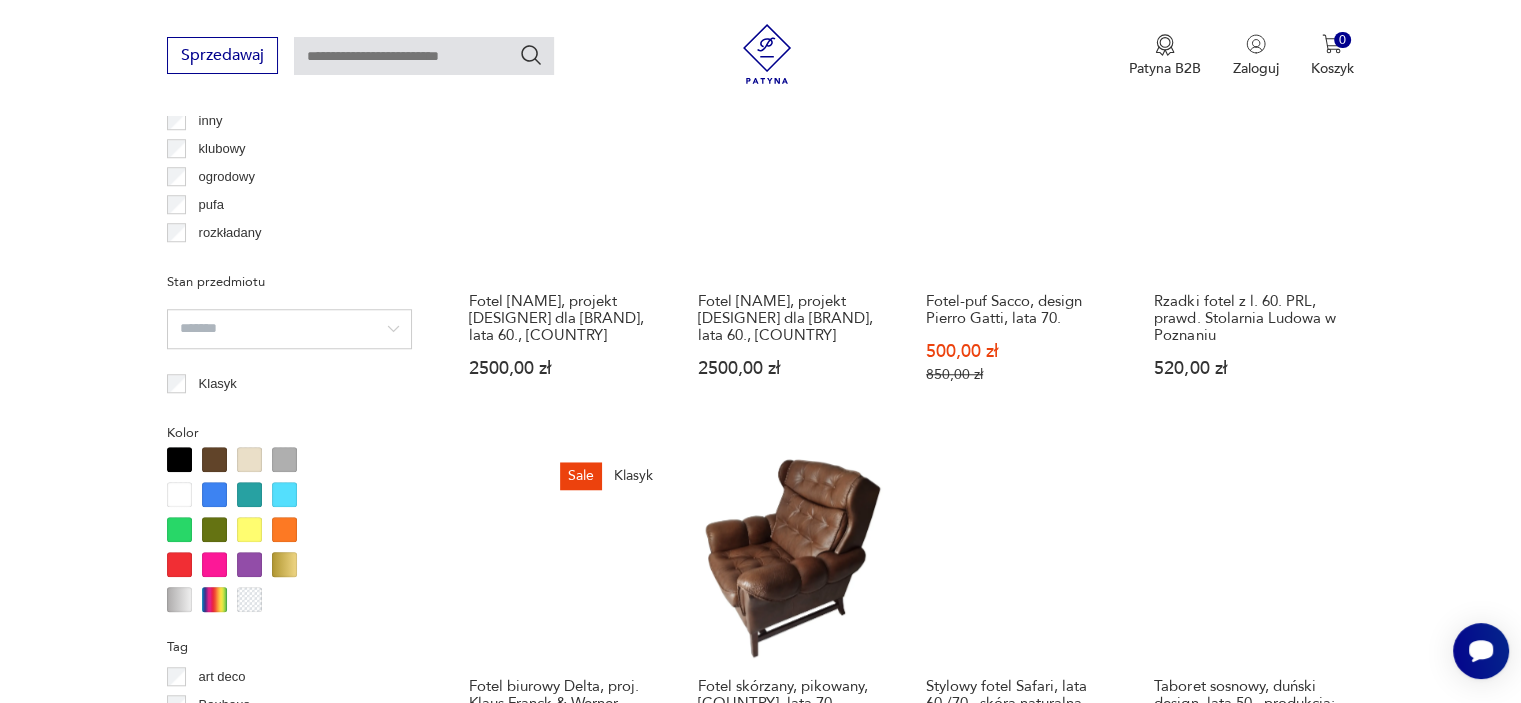 scroll, scrollTop: 2030, scrollLeft: 0, axis: vertical 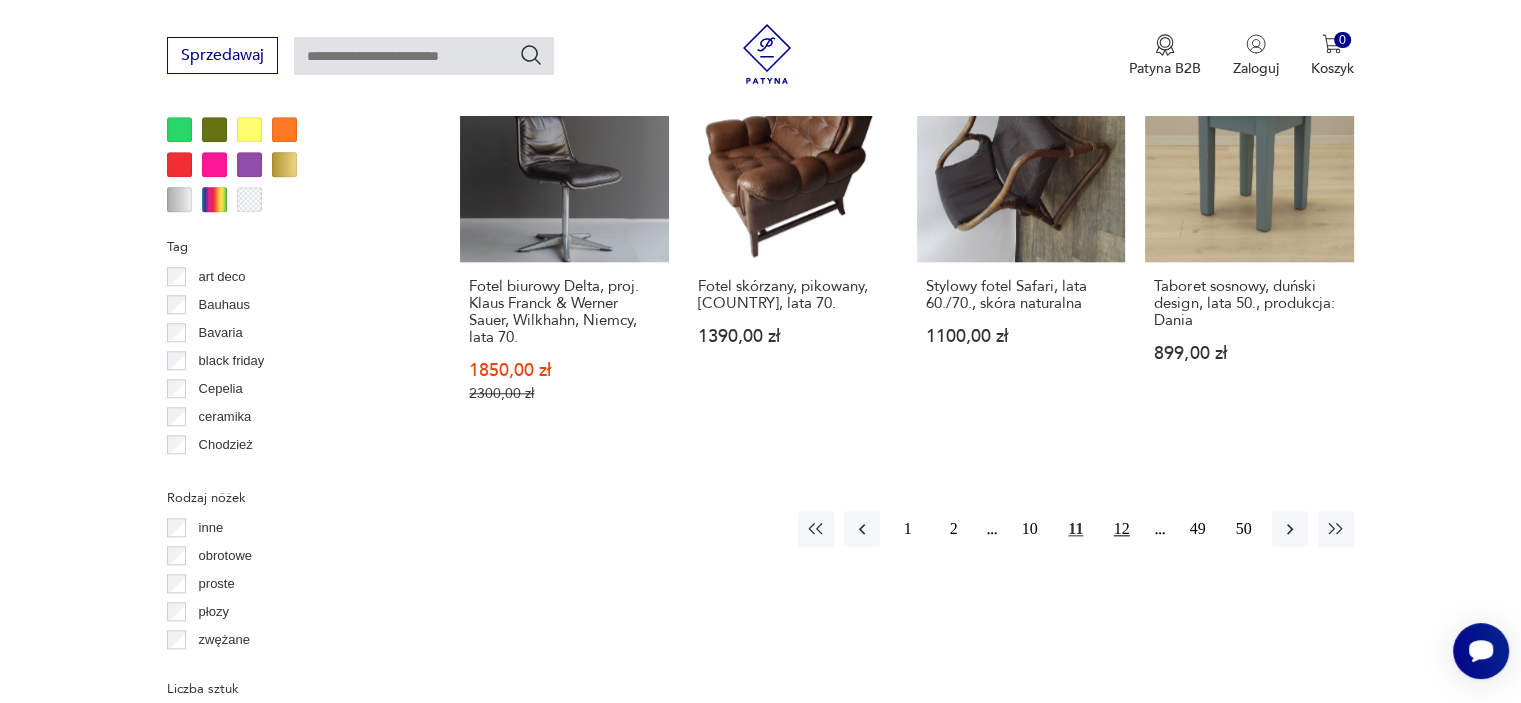 click on "12" at bounding box center (1122, 529) 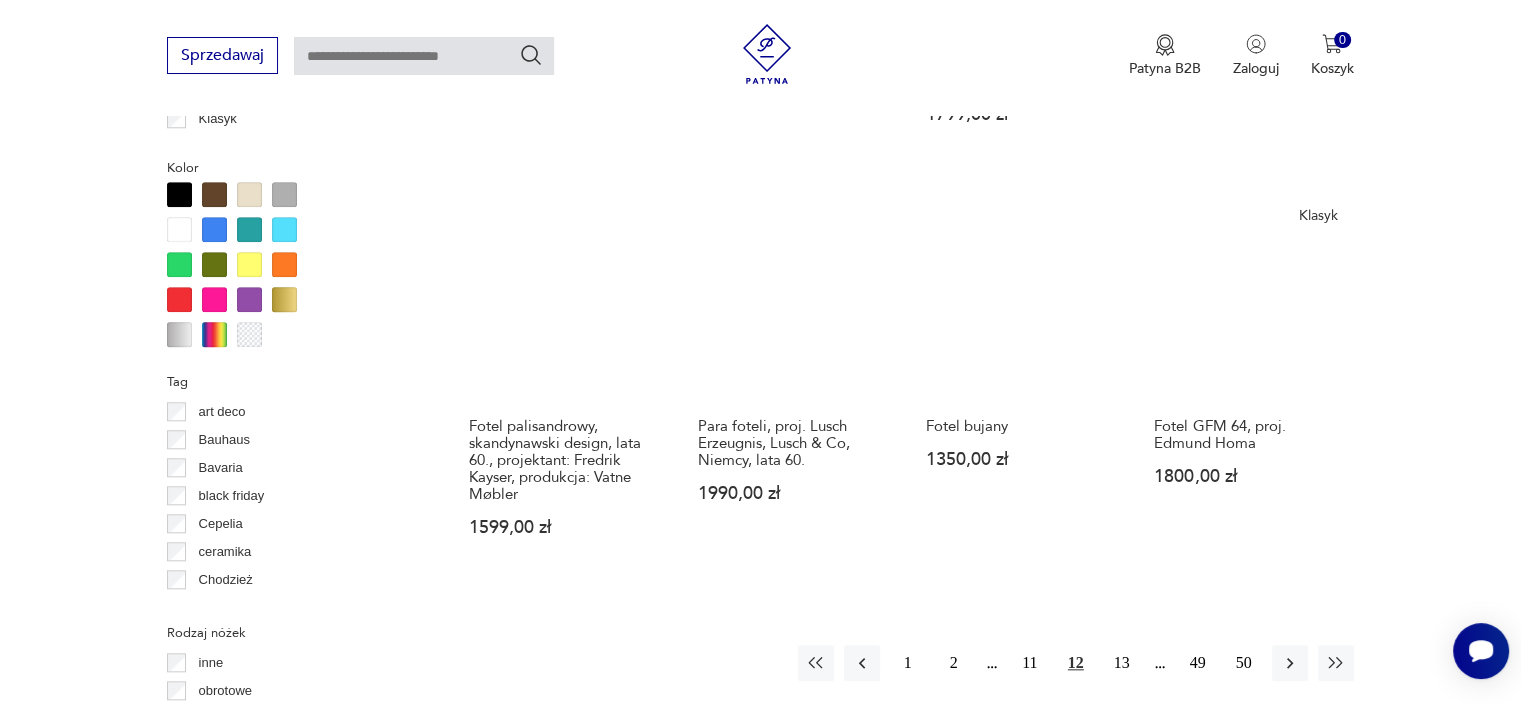 scroll, scrollTop: 1930, scrollLeft: 0, axis: vertical 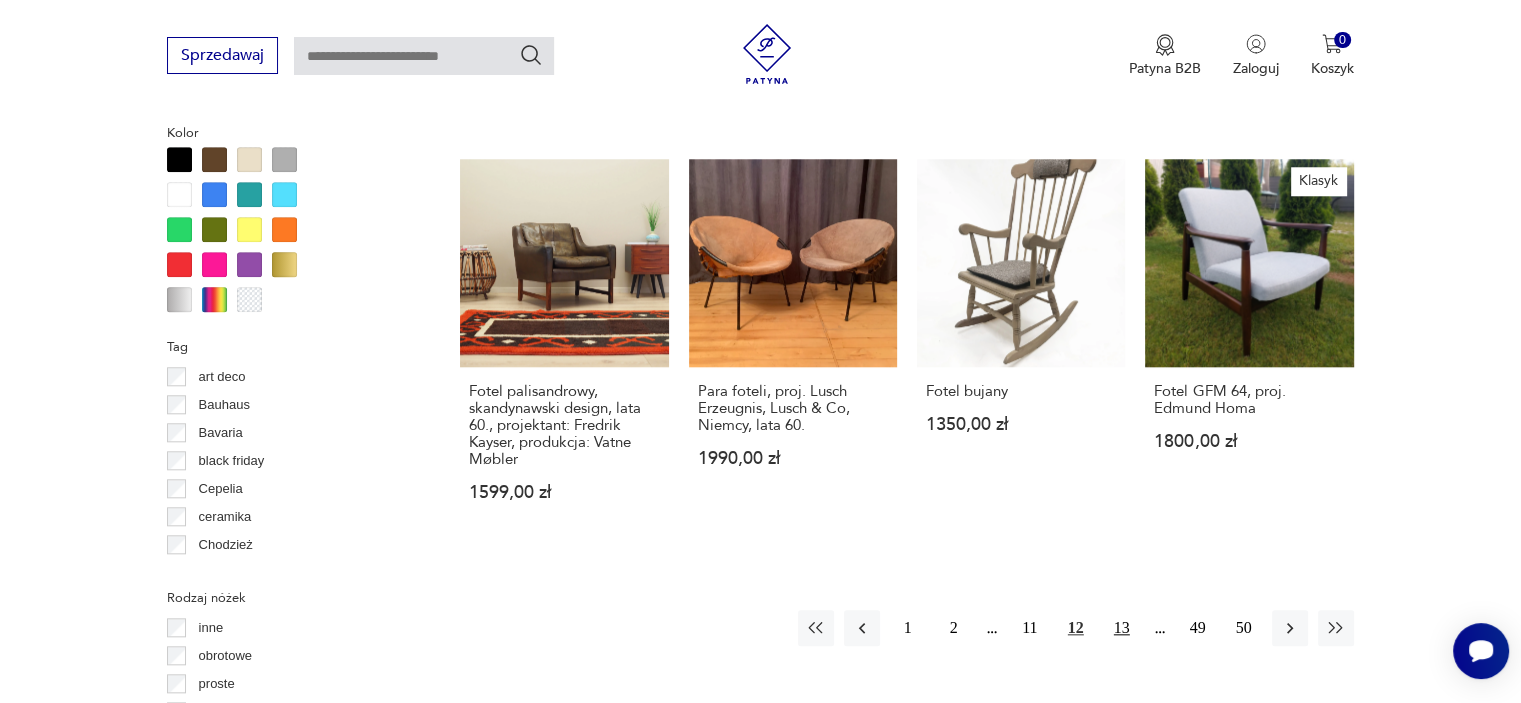 click on "13" at bounding box center [1122, 628] 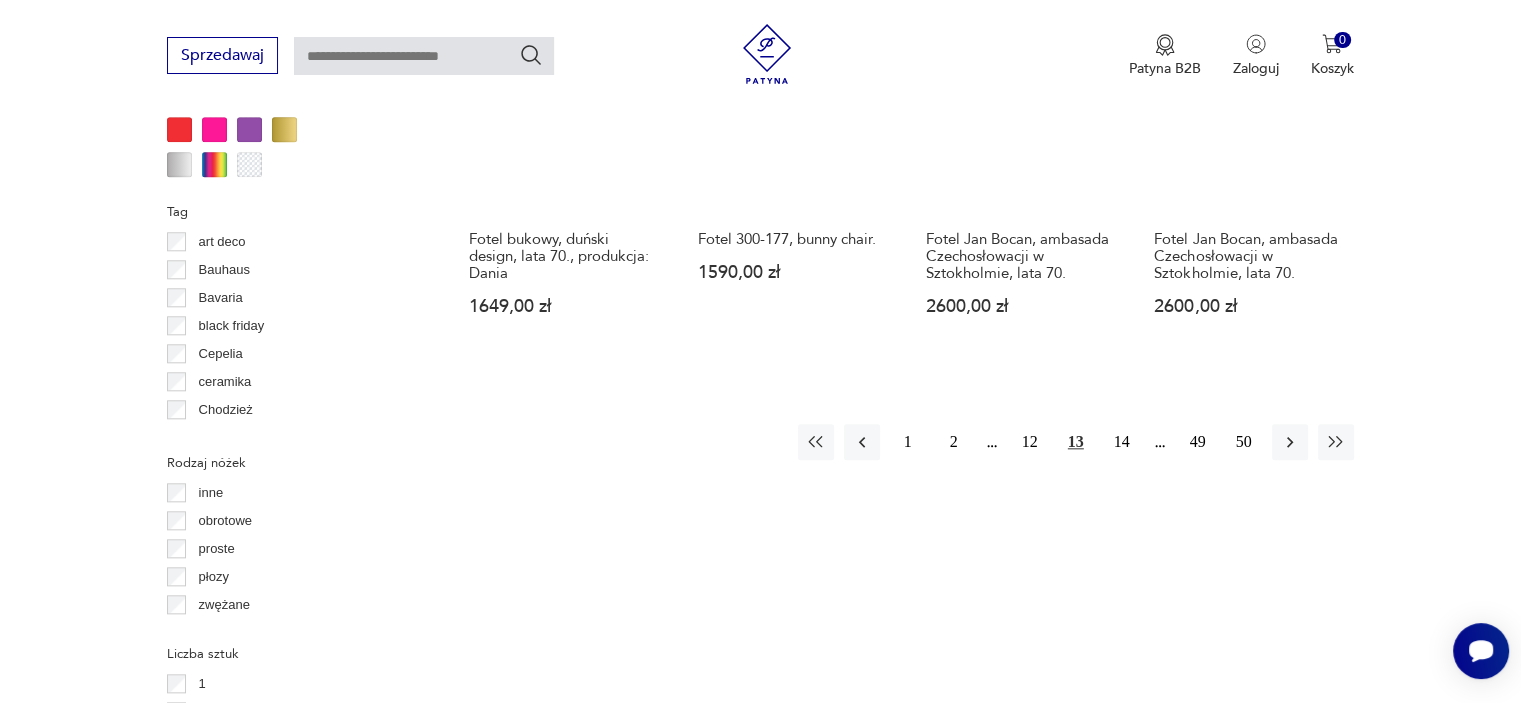 scroll, scrollTop: 2230, scrollLeft: 0, axis: vertical 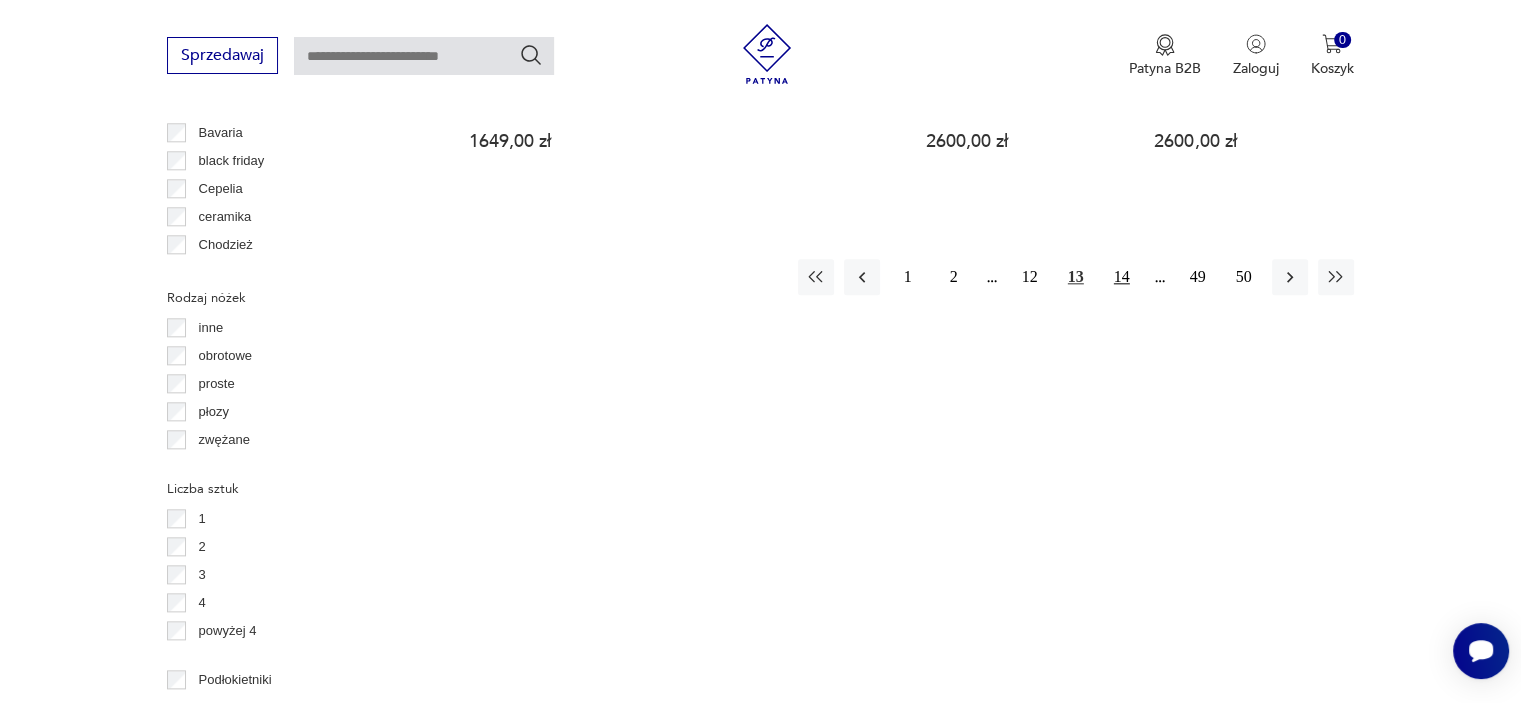 click on "14" at bounding box center (1122, 277) 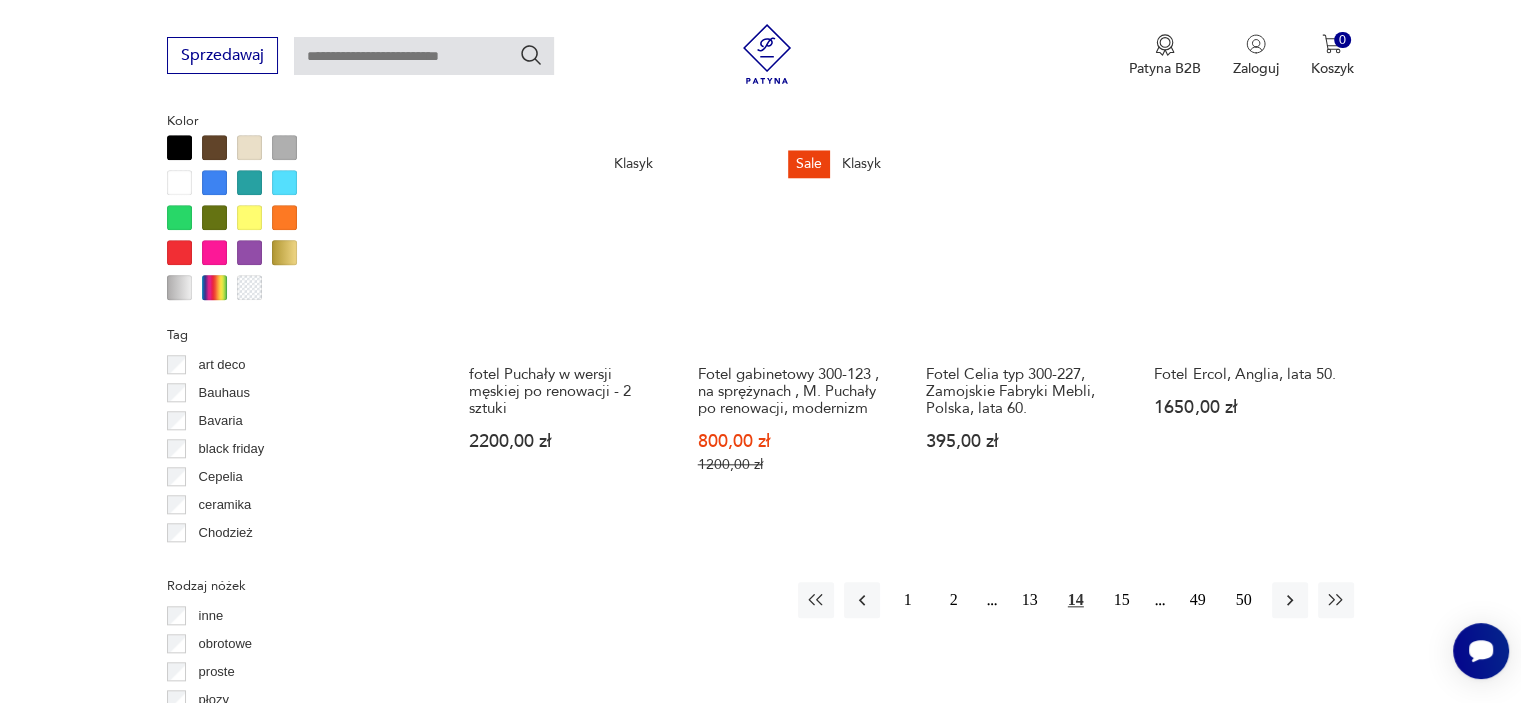 scroll, scrollTop: 2030, scrollLeft: 0, axis: vertical 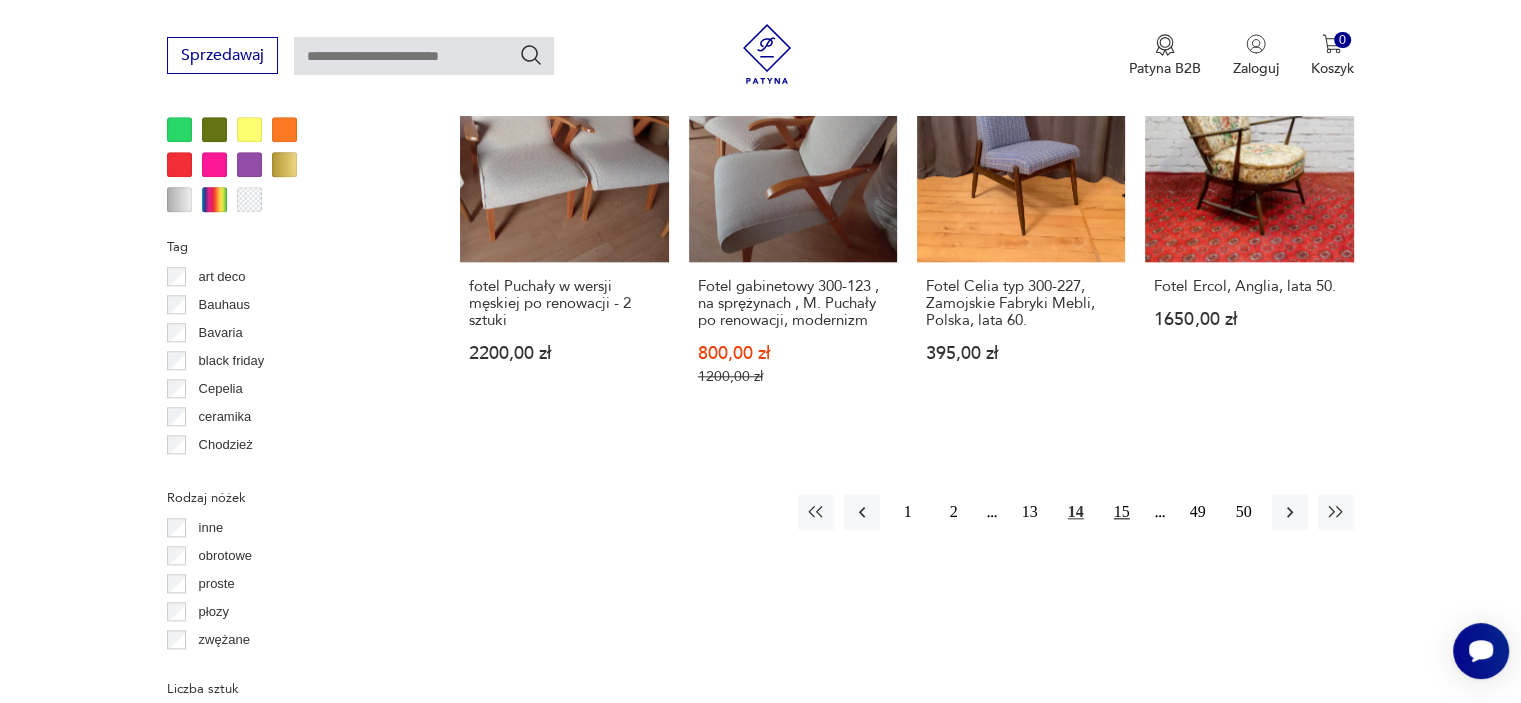 click on "15" at bounding box center (1122, 512) 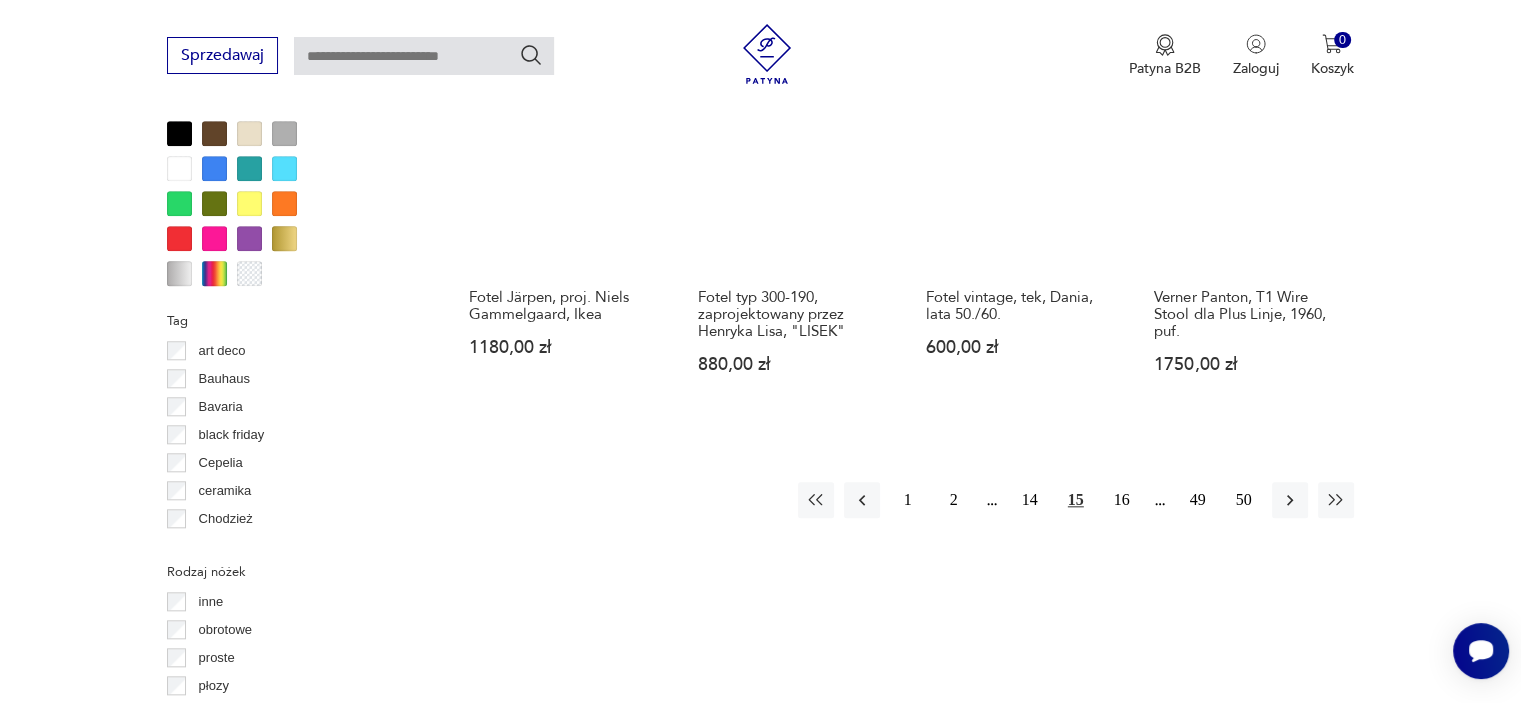scroll, scrollTop: 2030, scrollLeft: 0, axis: vertical 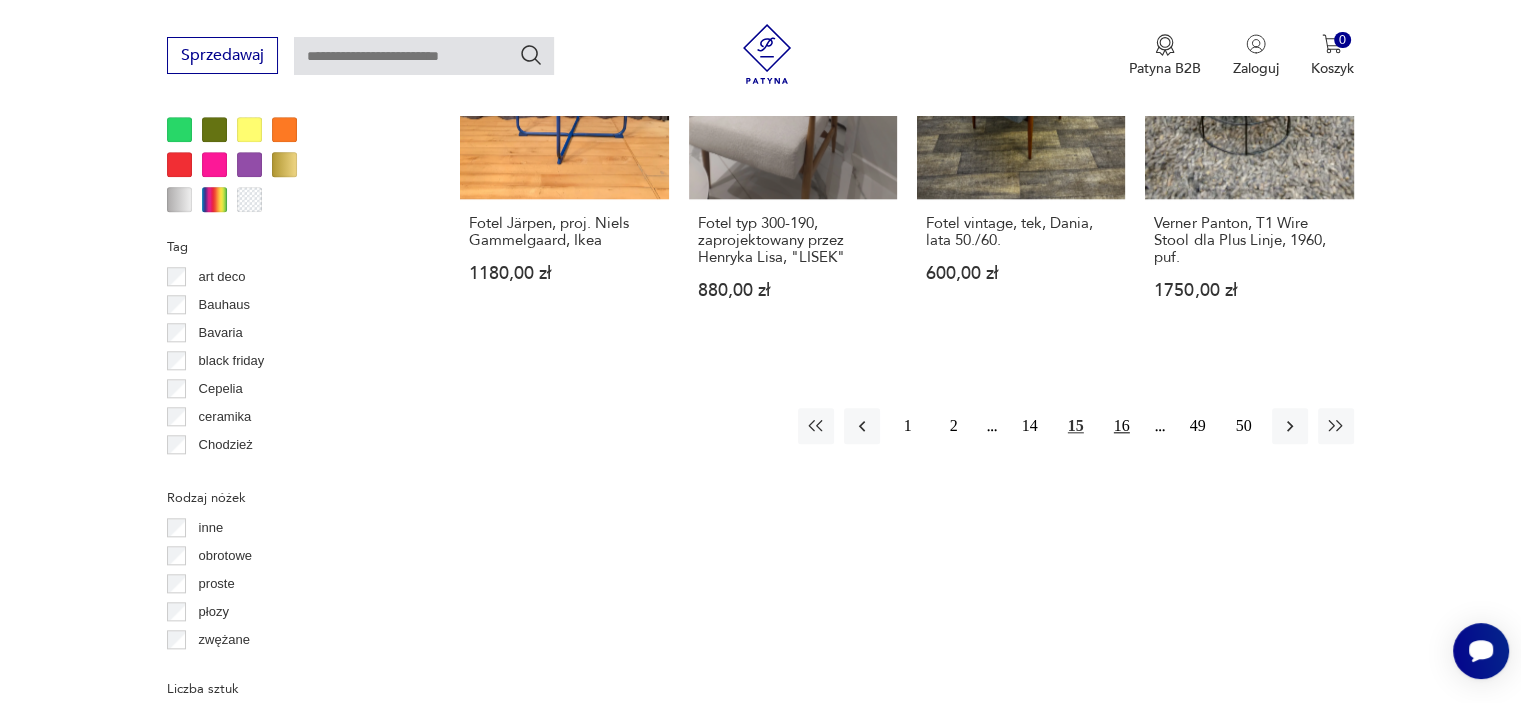 click on "16" at bounding box center (1122, 426) 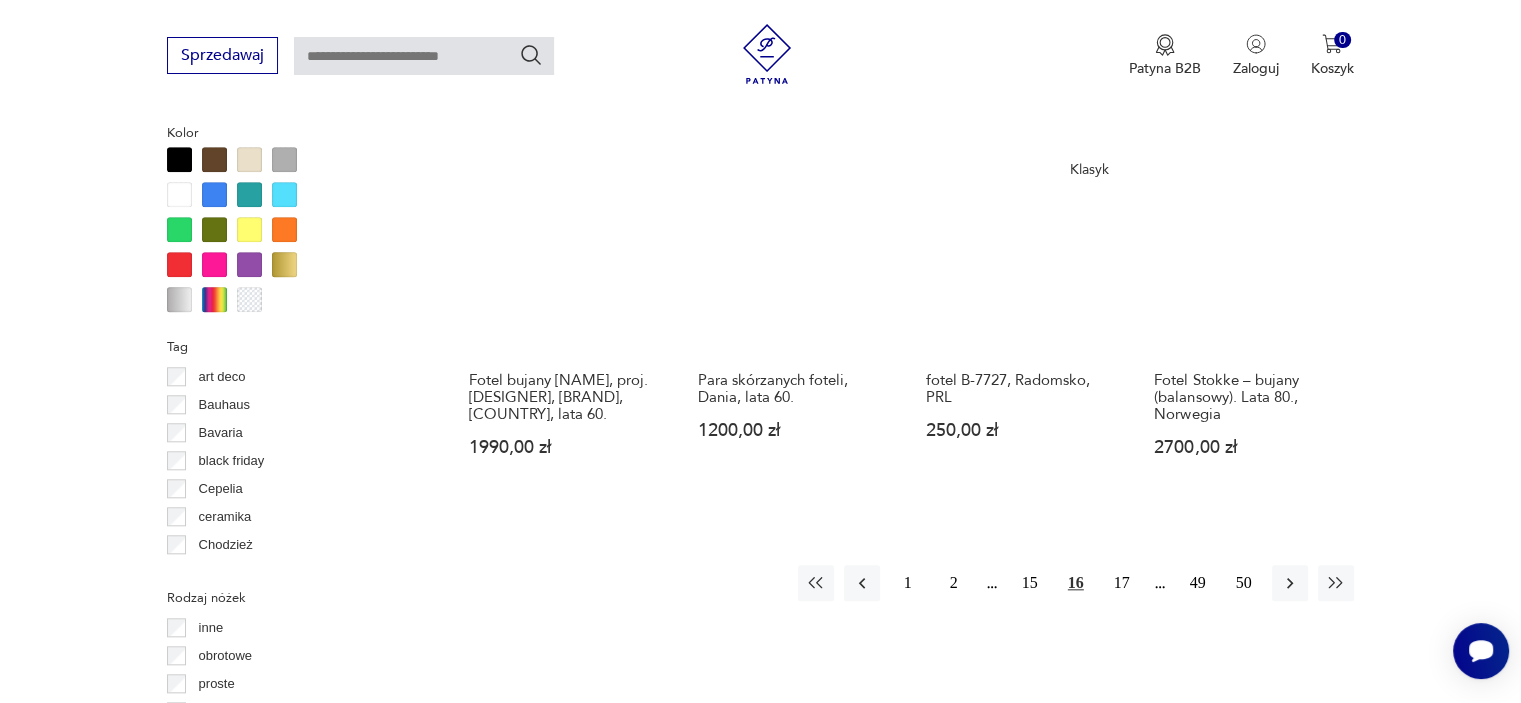 scroll, scrollTop: 2030, scrollLeft: 0, axis: vertical 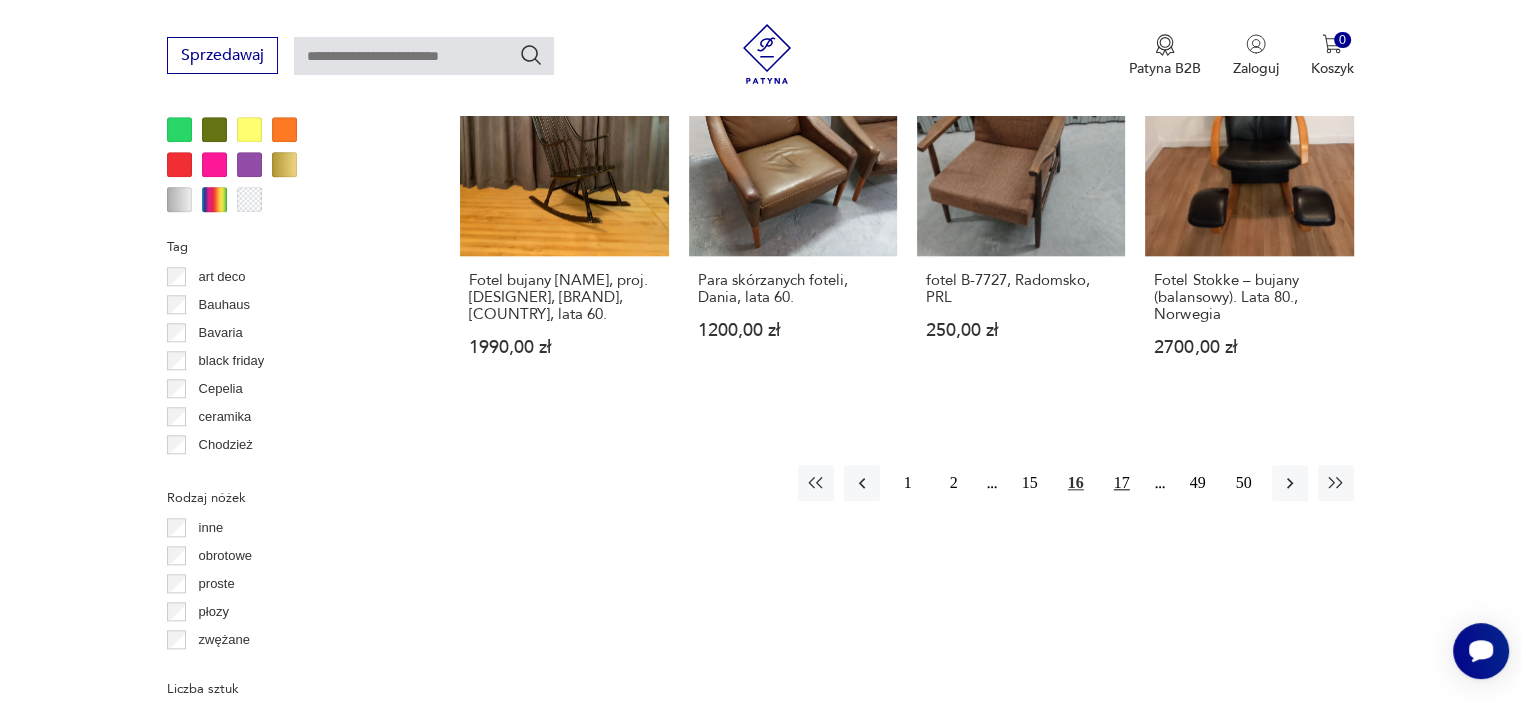 click on "17" at bounding box center (1122, 483) 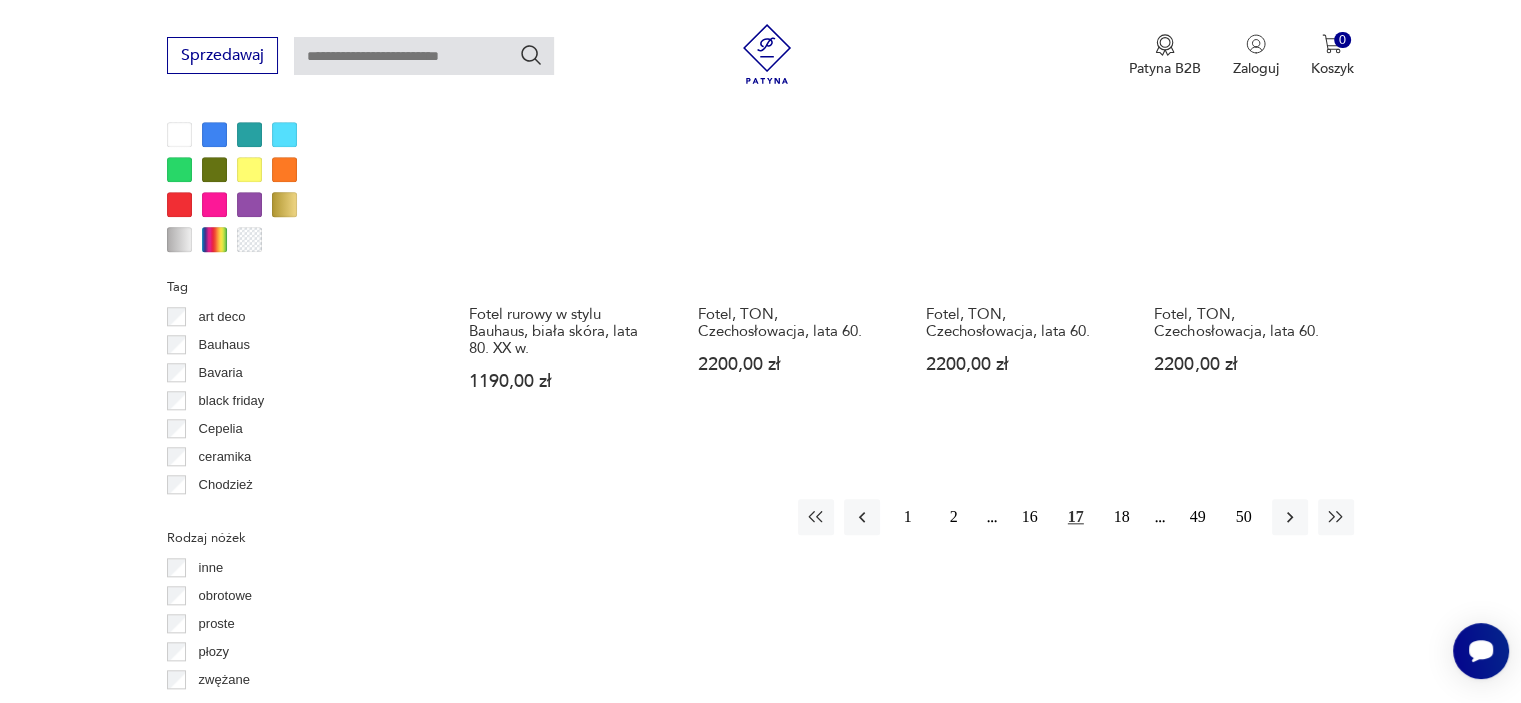 scroll, scrollTop: 2030, scrollLeft: 0, axis: vertical 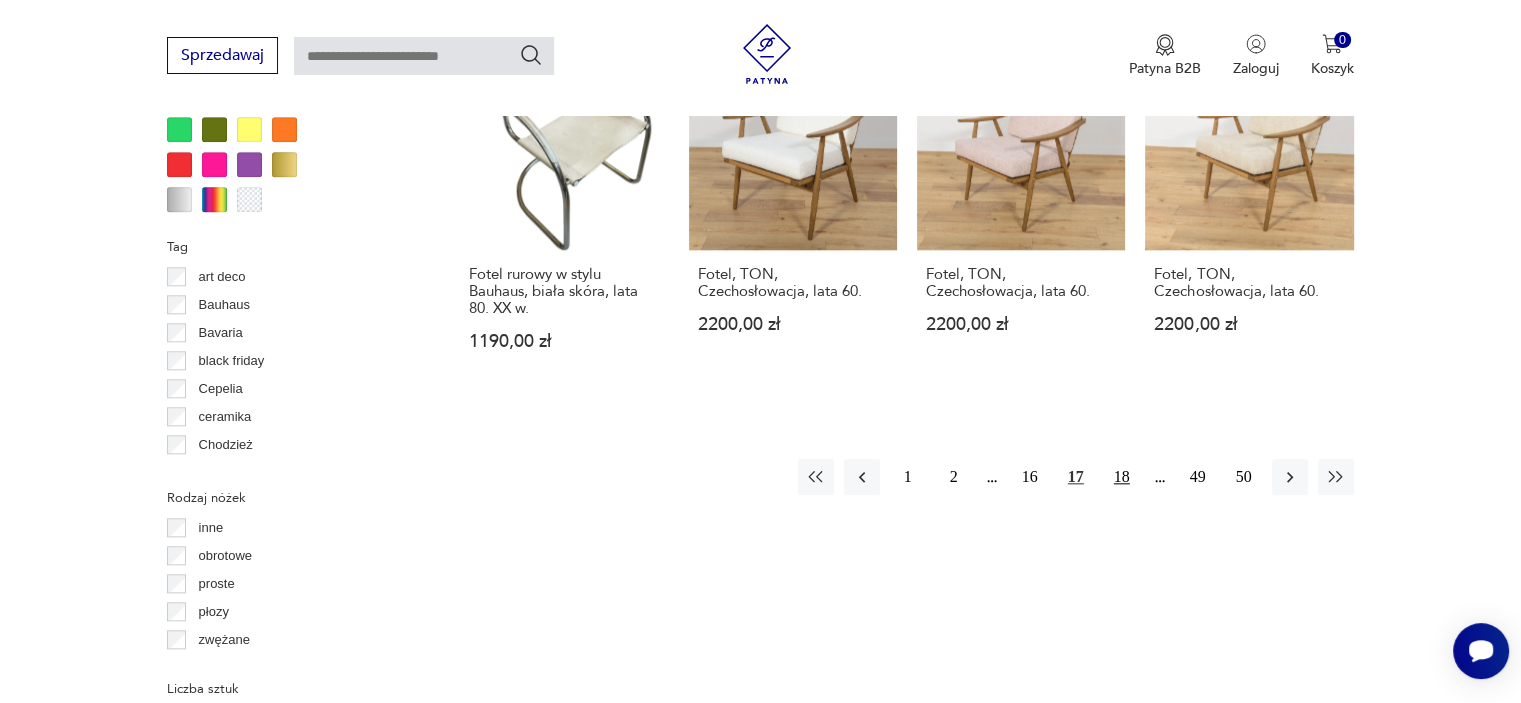 click on "18" at bounding box center [1122, 477] 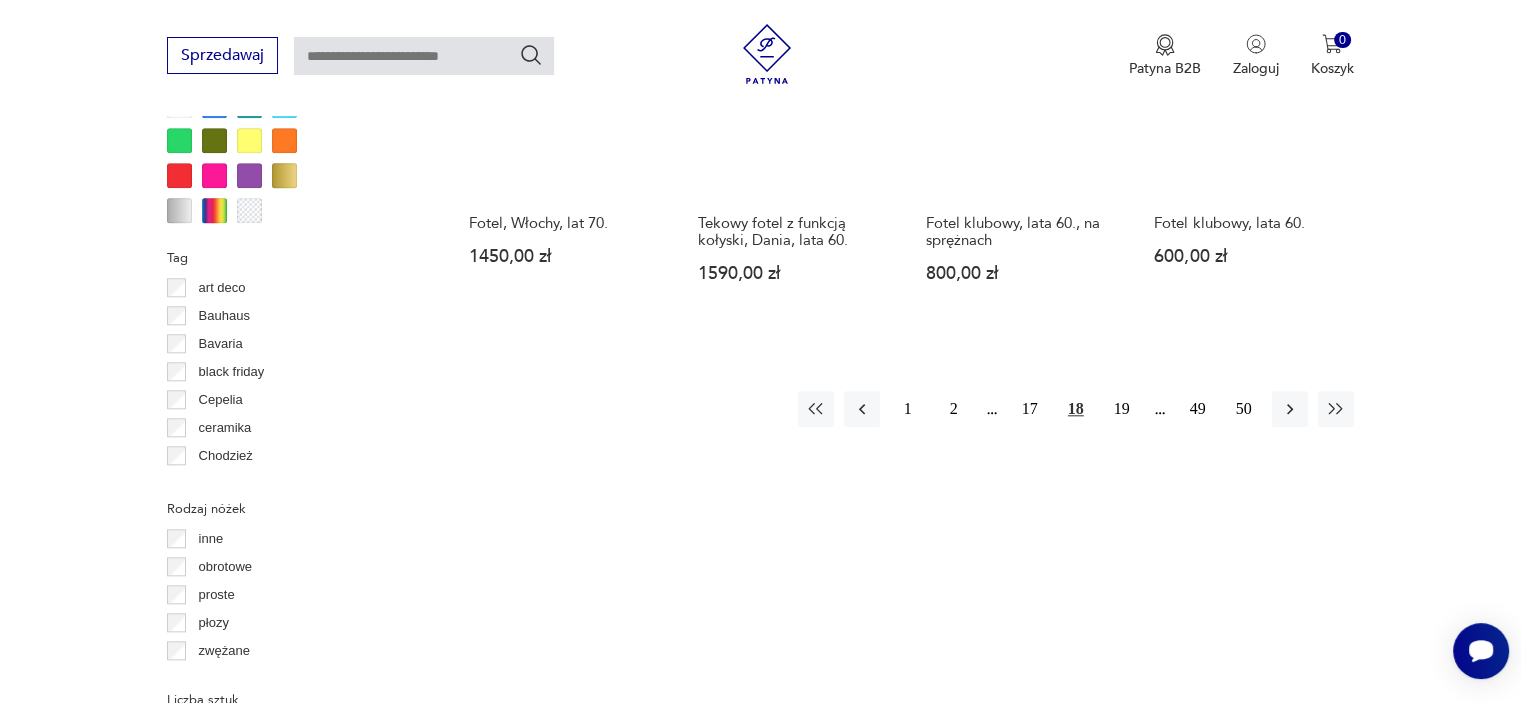 scroll, scrollTop: 2030, scrollLeft: 0, axis: vertical 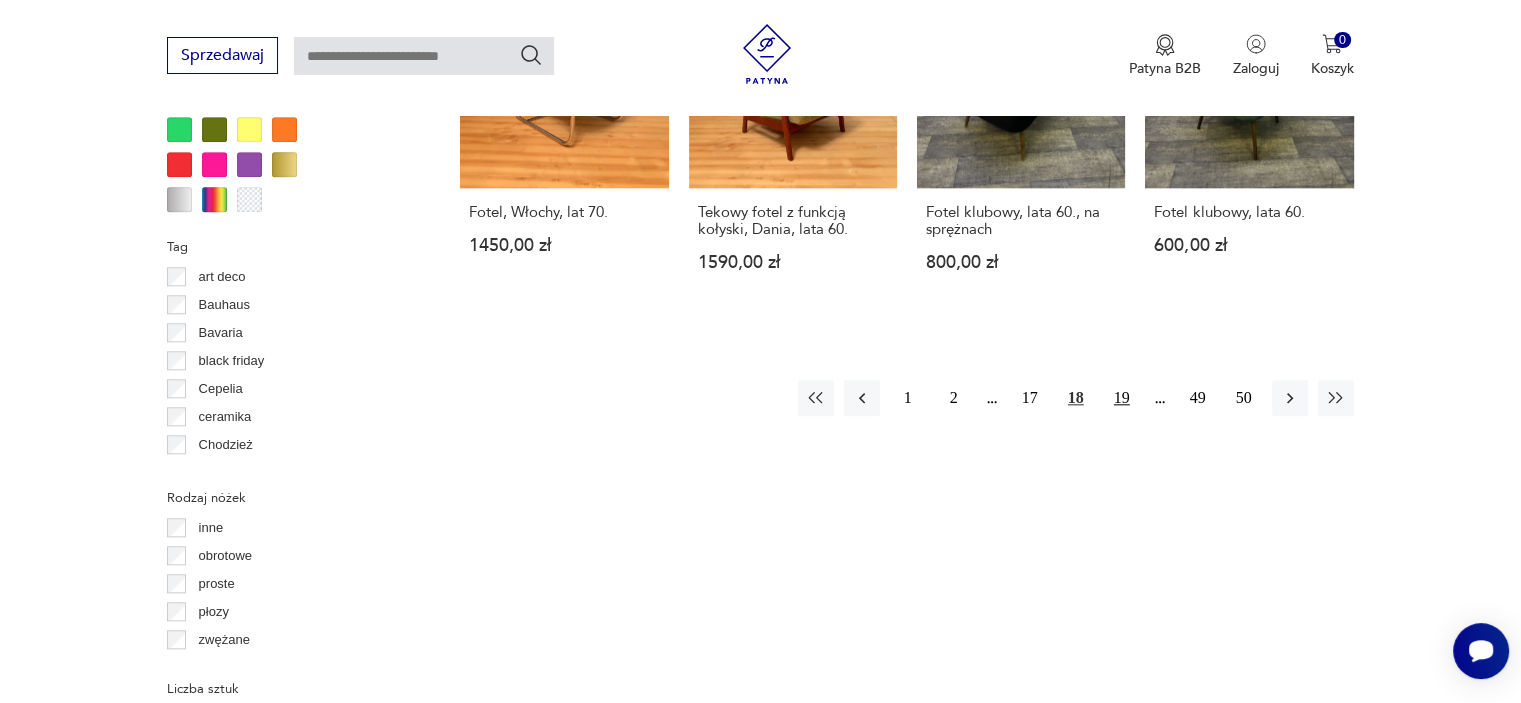 click on "19" at bounding box center [1122, 398] 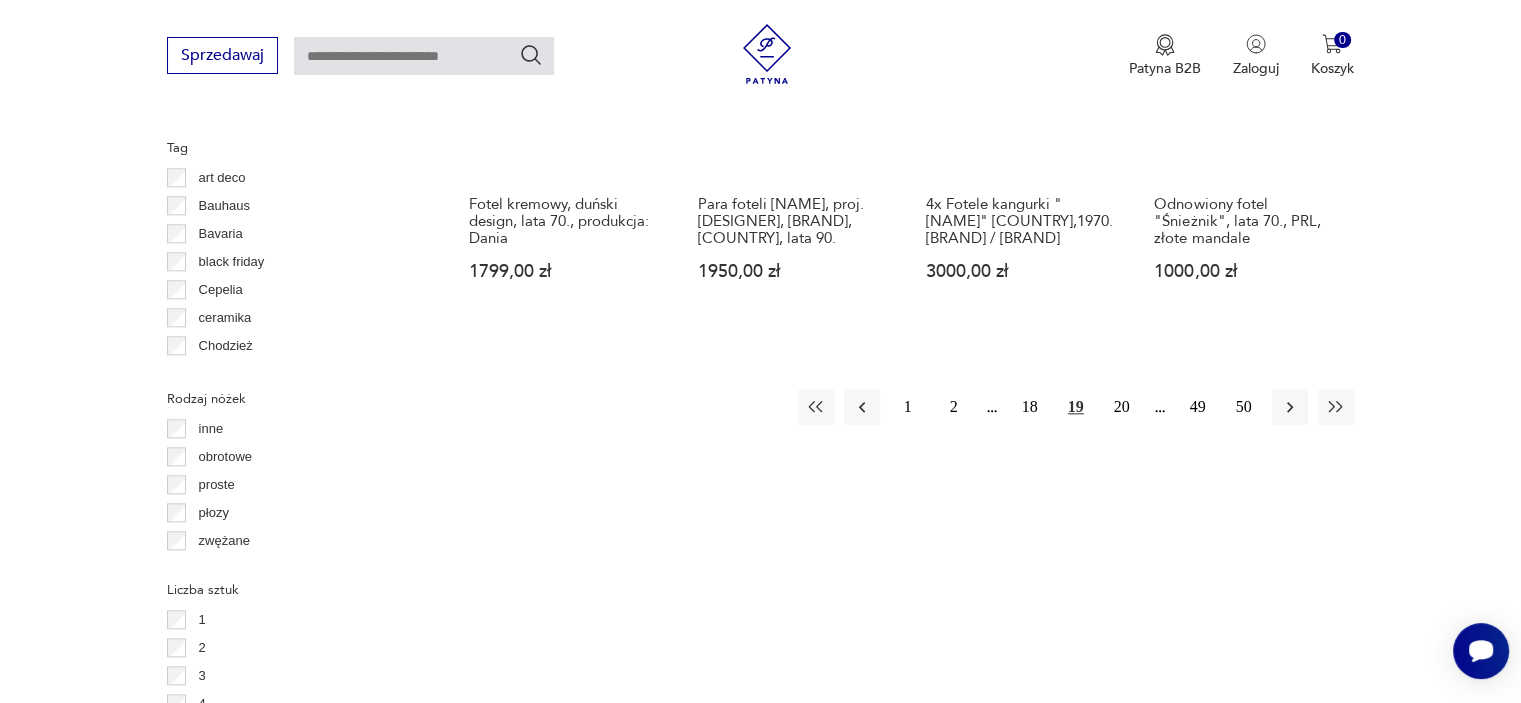 scroll, scrollTop: 2130, scrollLeft: 0, axis: vertical 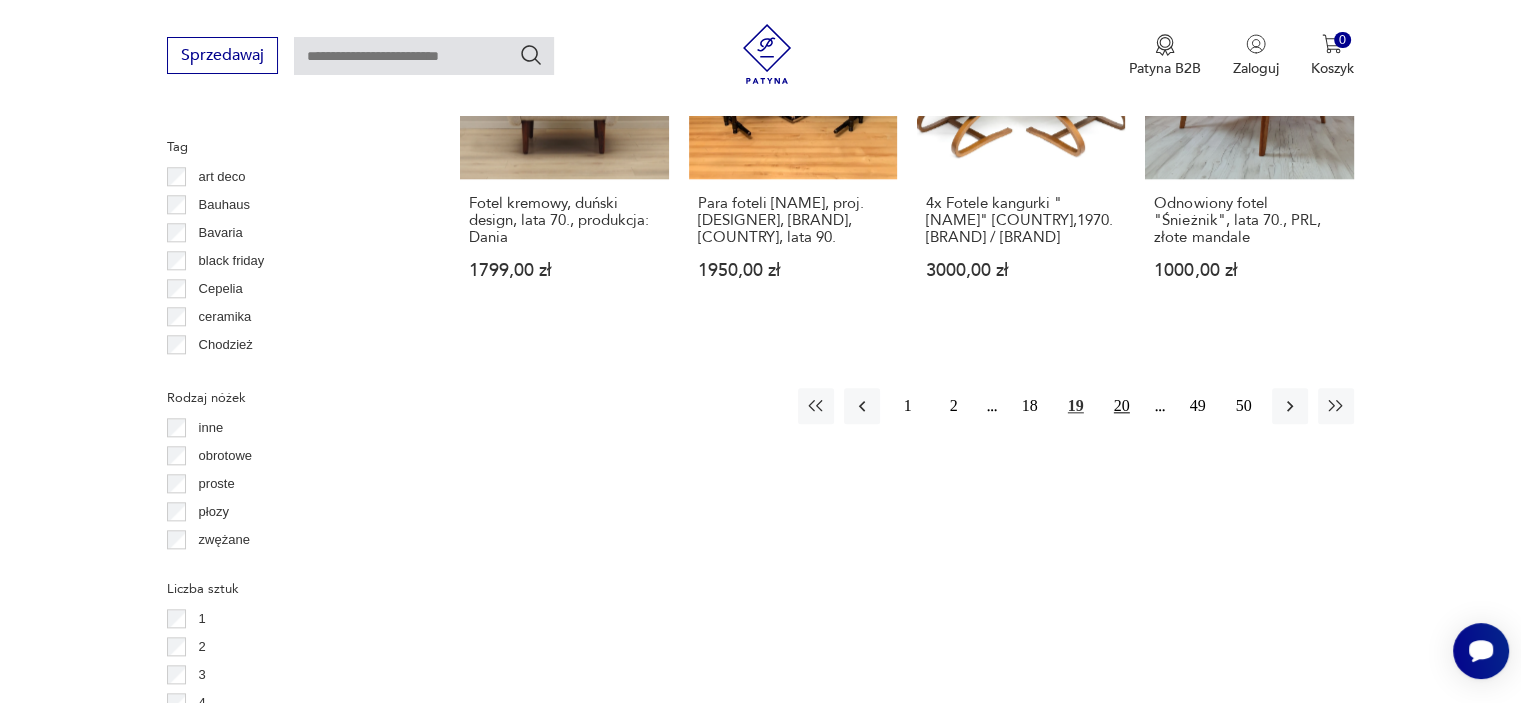 click on "20" at bounding box center (1122, 406) 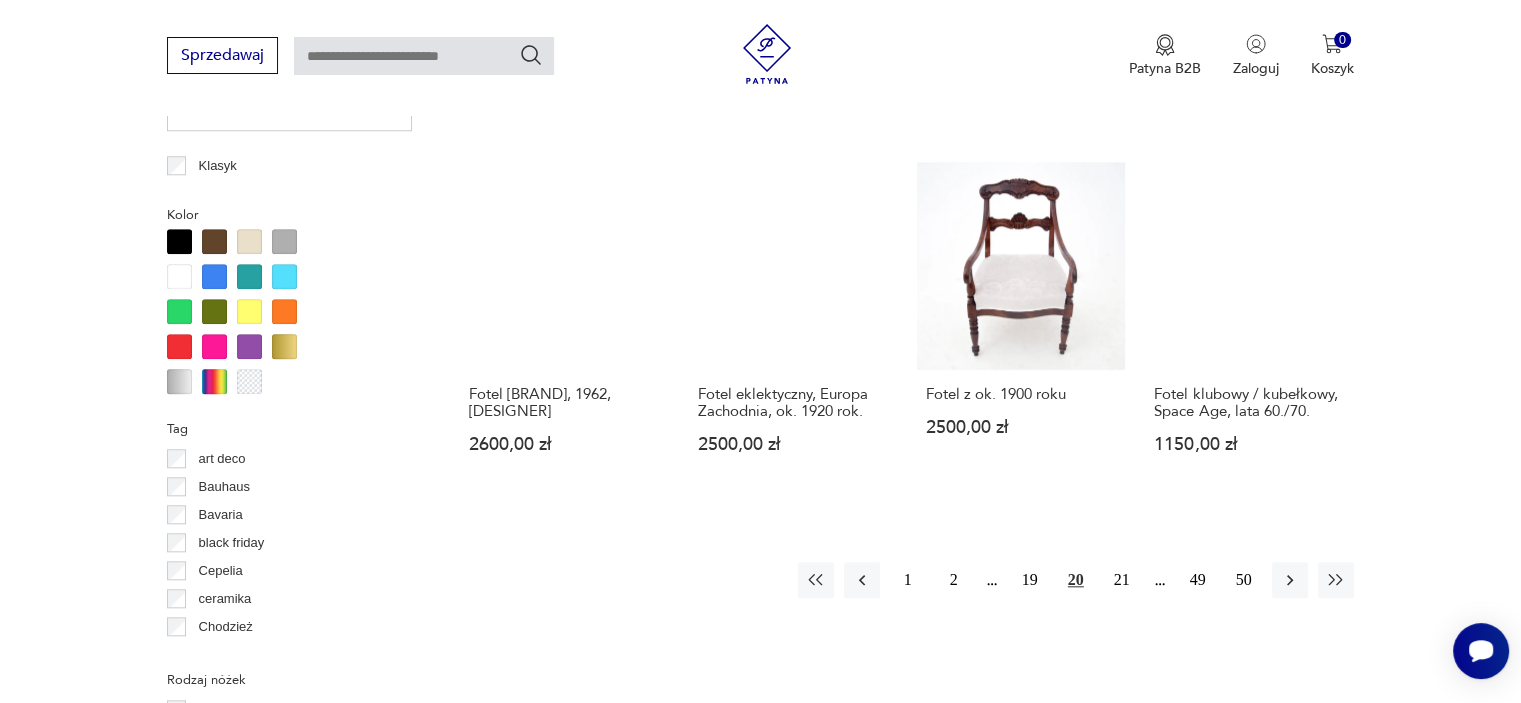 scroll, scrollTop: 2030, scrollLeft: 0, axis: vertical 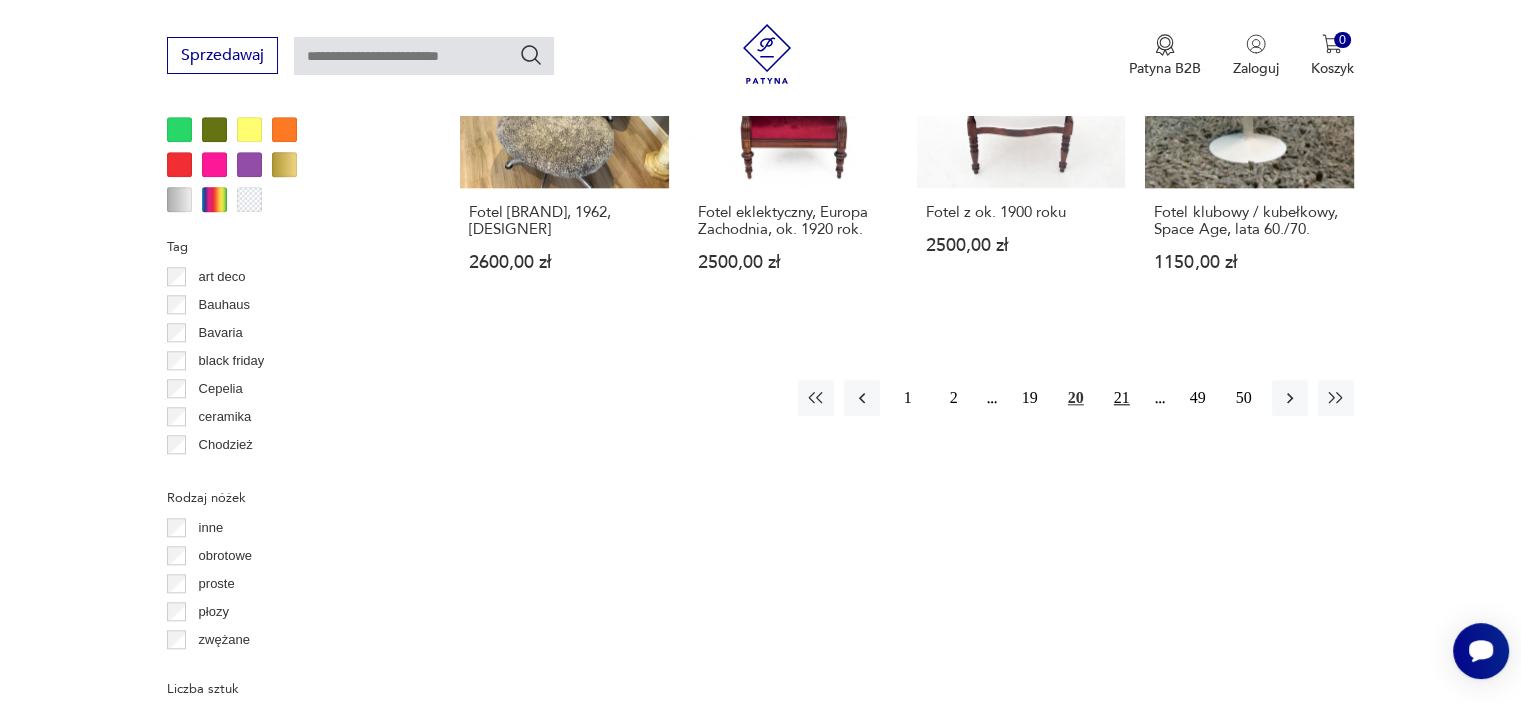 click on "21" at bounding box center (1122, 398) 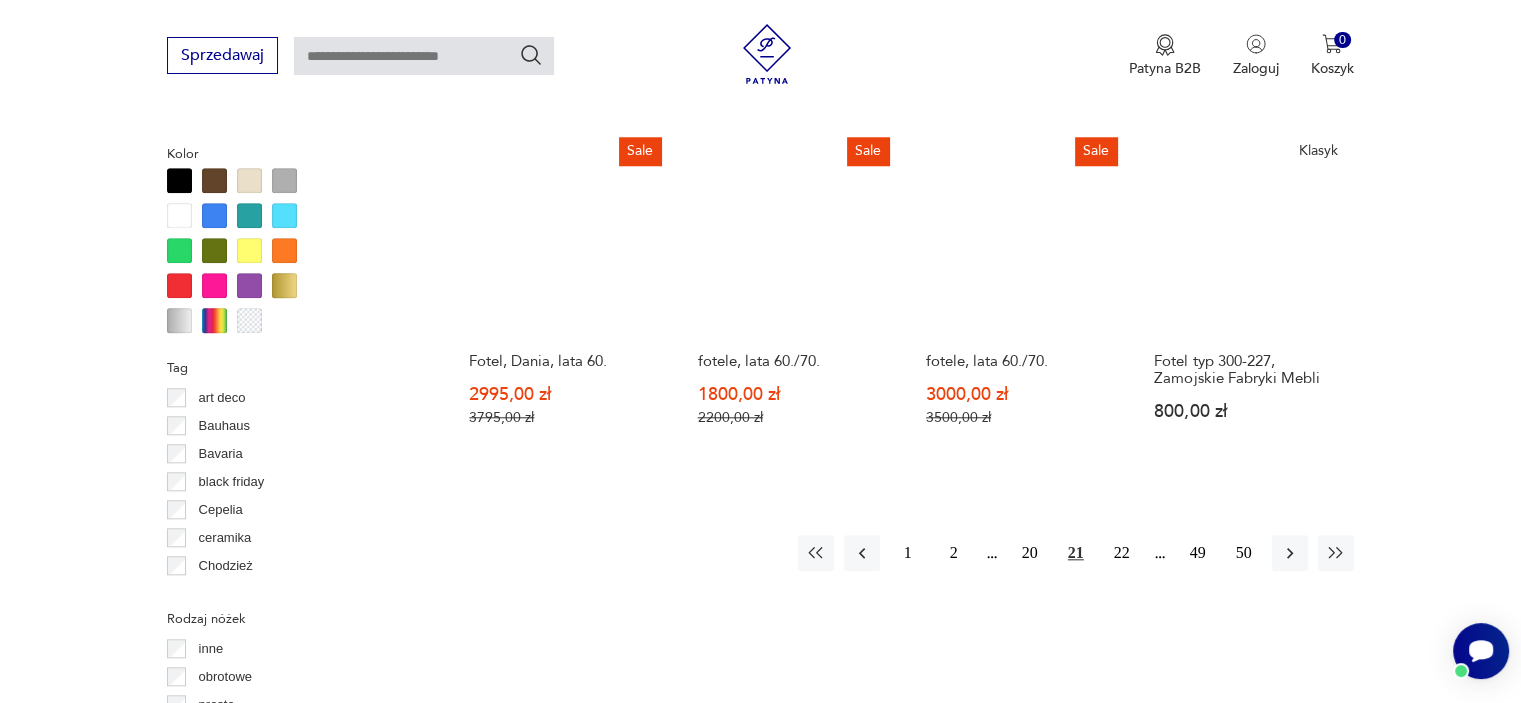 scroll, scrollTop: 1930, scrollLeft: 0, axis: vertical 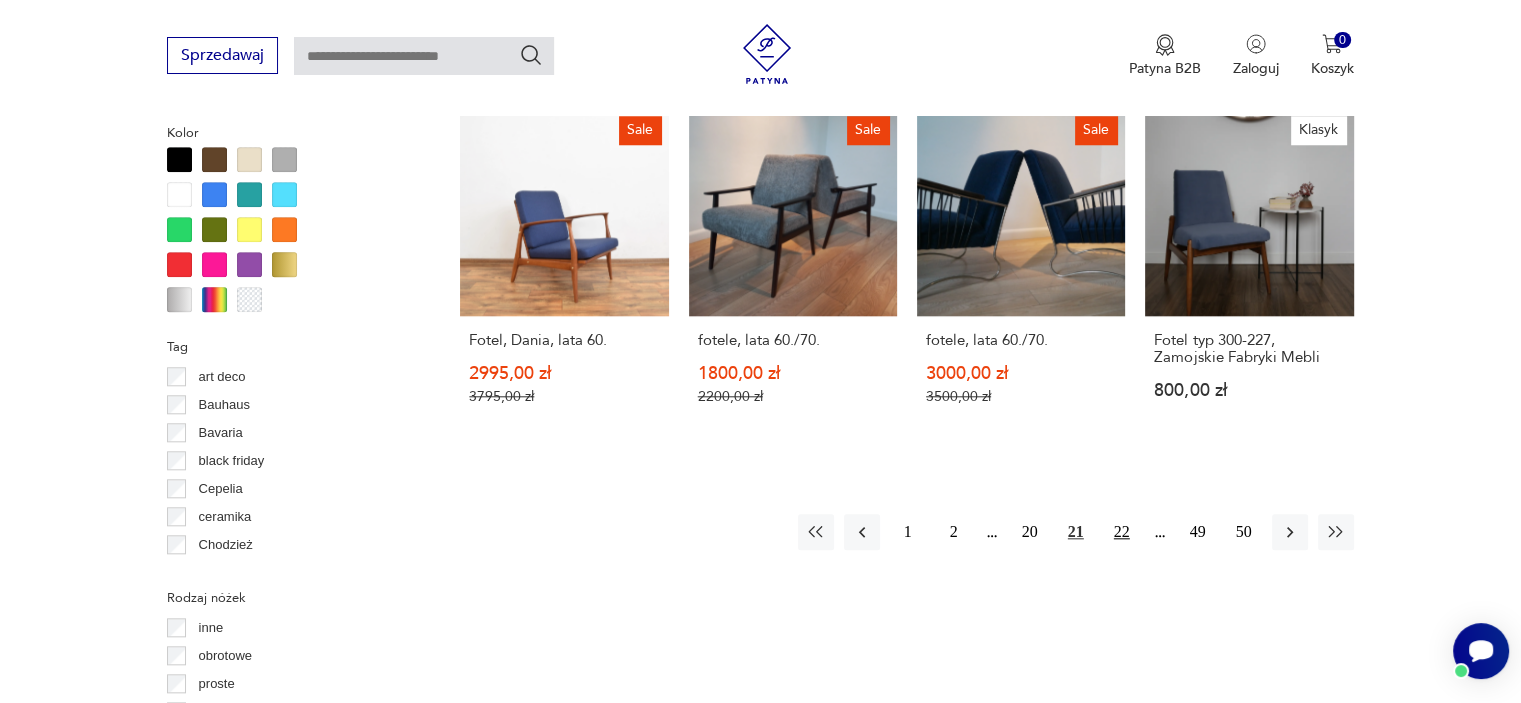 click on "22" at bounding box center (1122, 532) 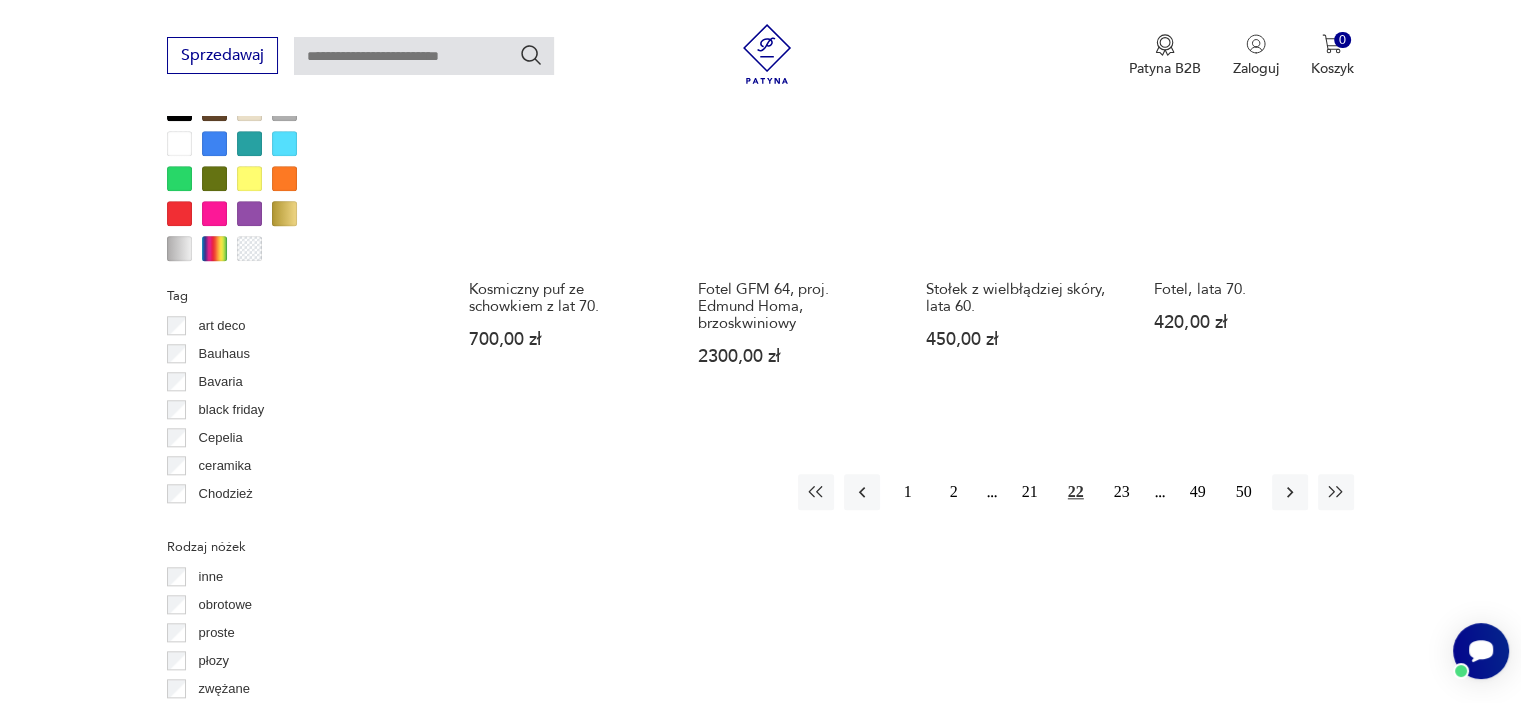 scroll, scrollTop: 2030, scrollLeft: 0, axis: vertical 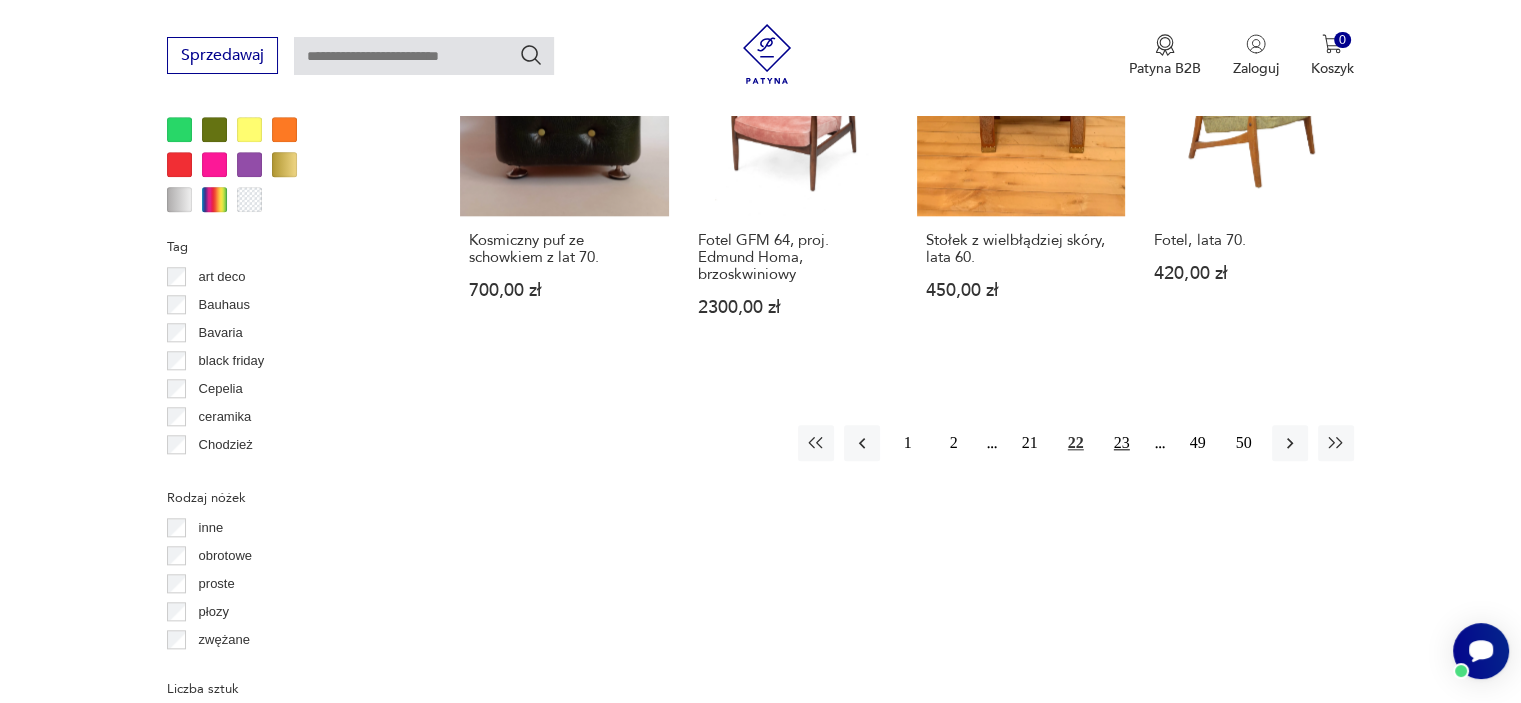 click on "23" at bounding box center (1122, 443) 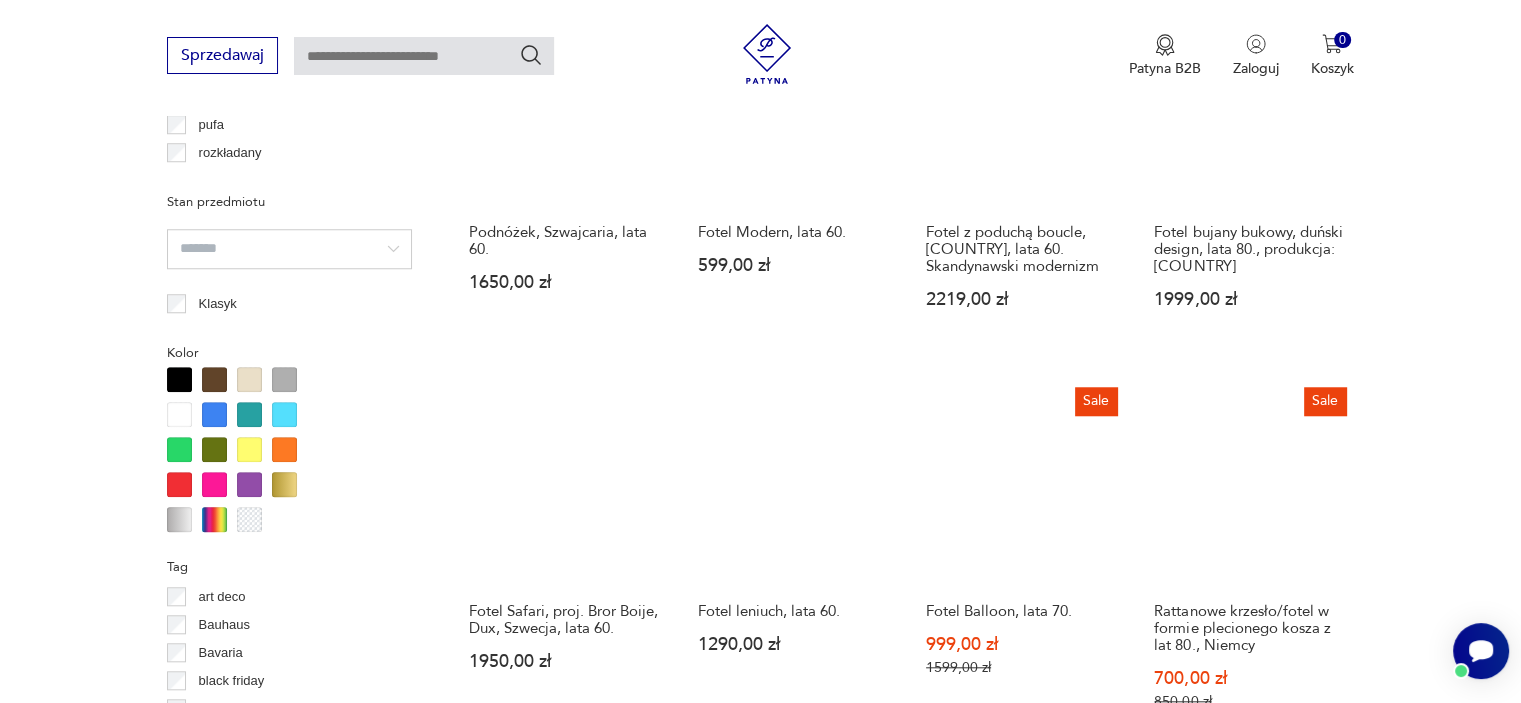 scroll, scrollTop: 1930, scrollLeft: 0, axis: vertical 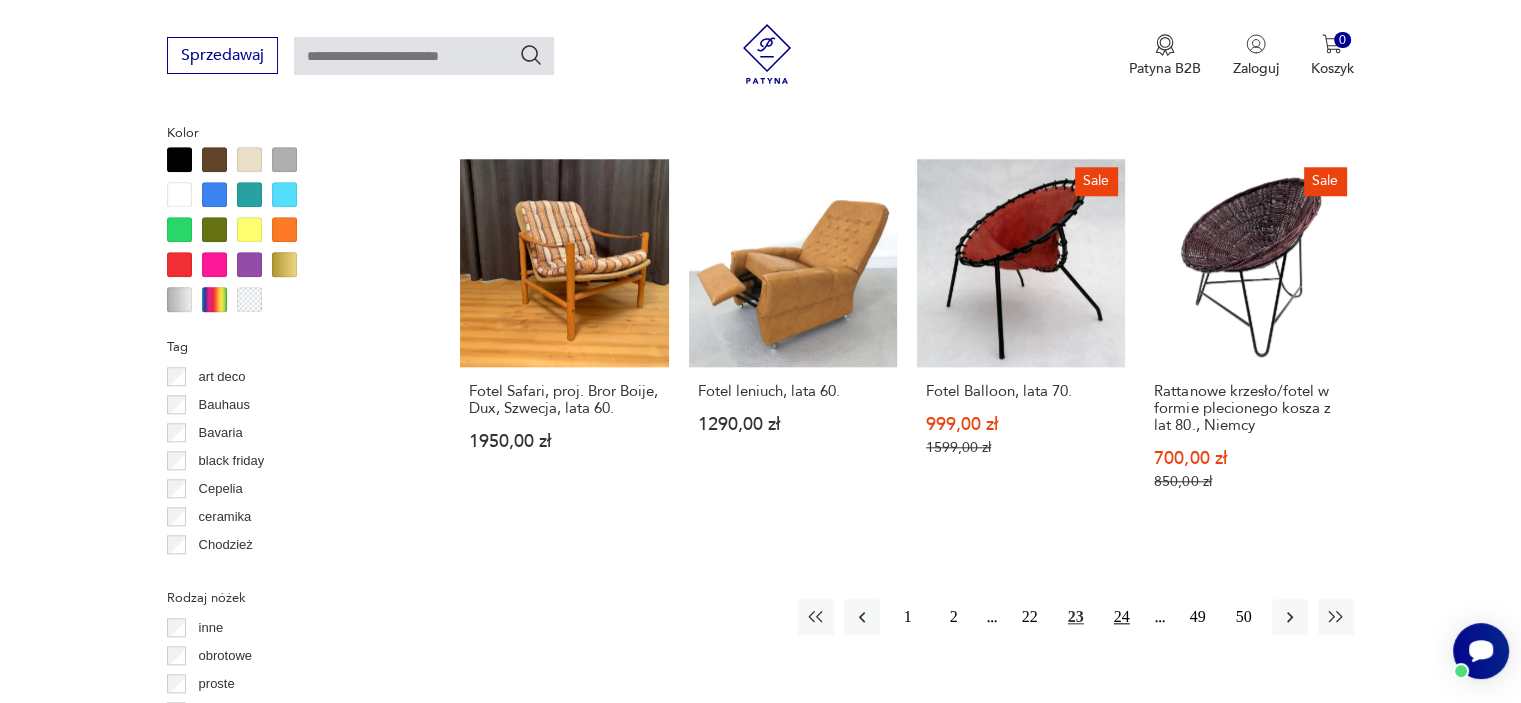 click on "24" at bounding box center [1122, 617] 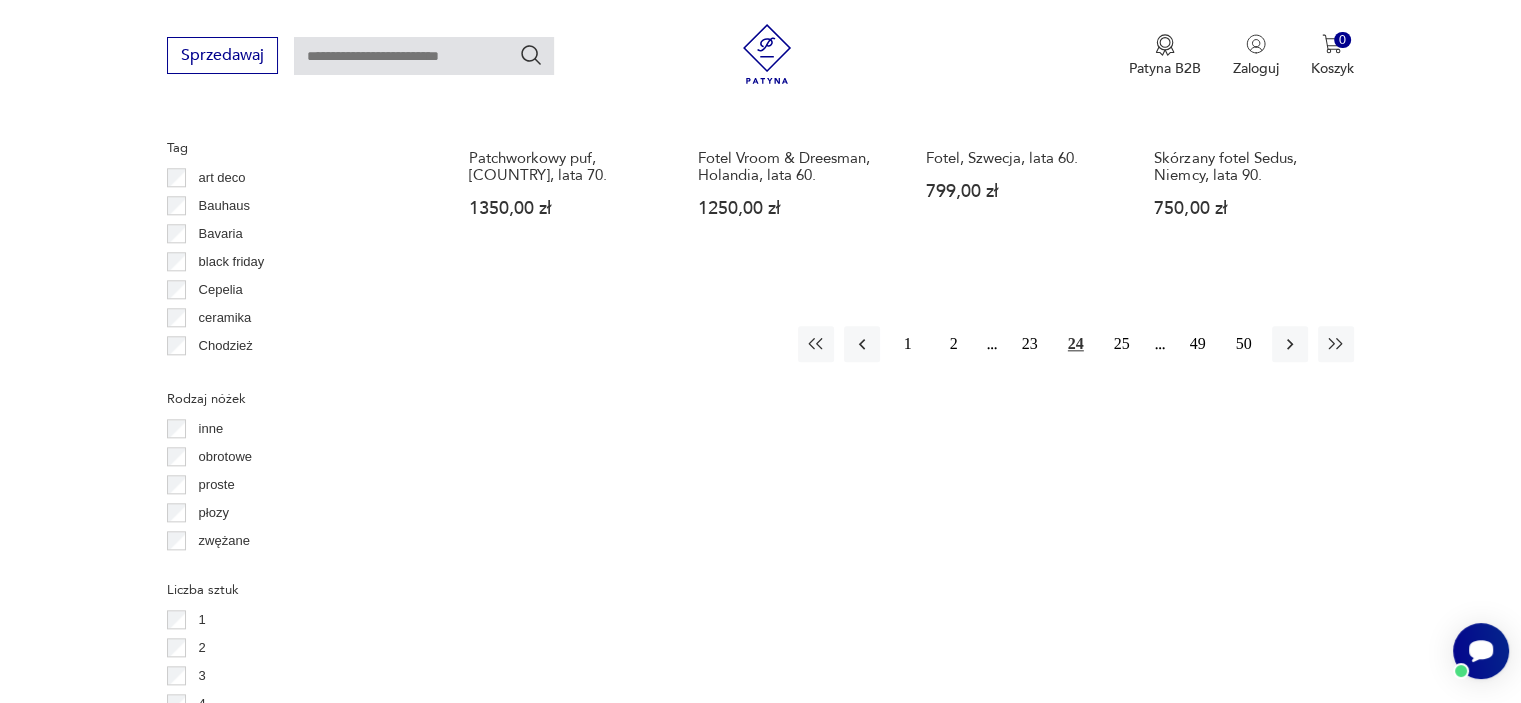 scroll, scrollTop: 2130, scrollLeft: 0, axis: vertical 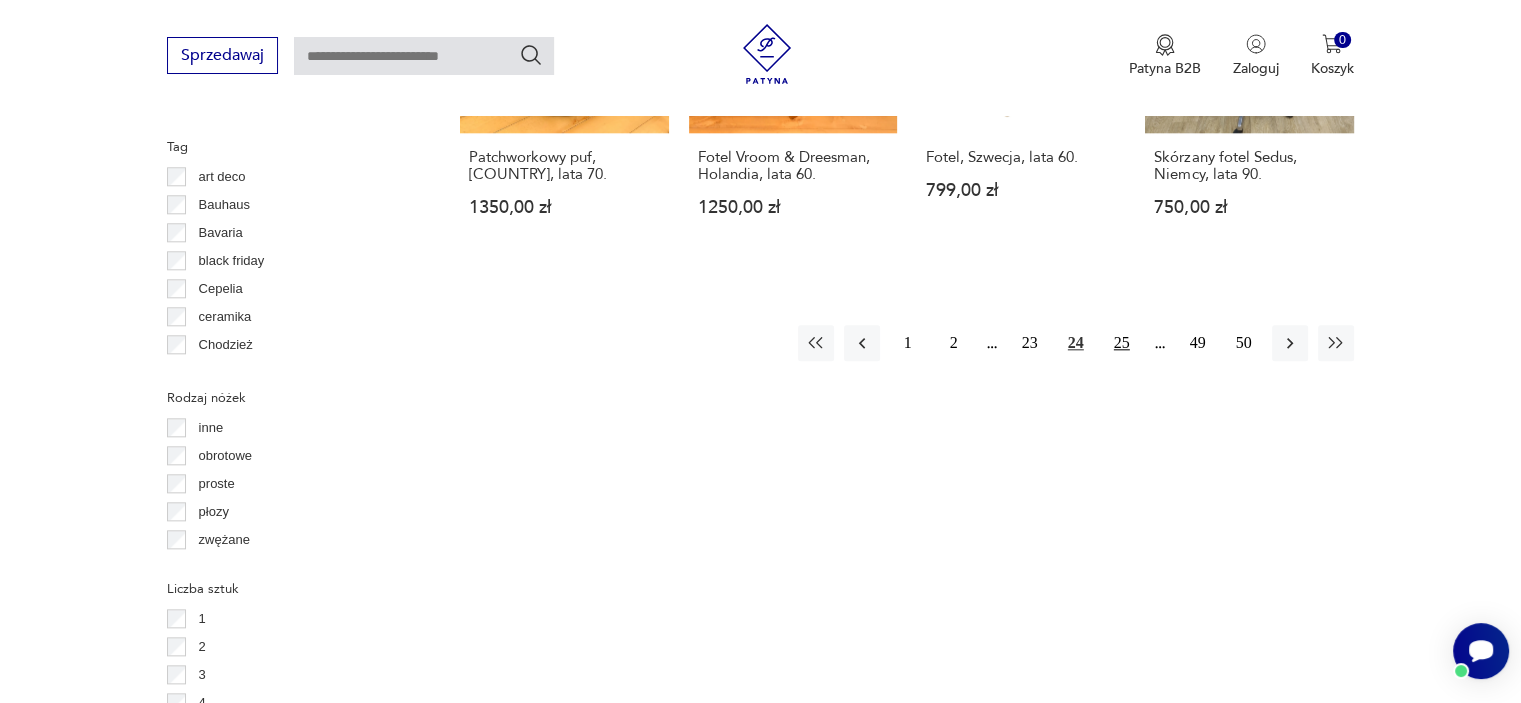 click on "25" at bounding box center [1122, 343] 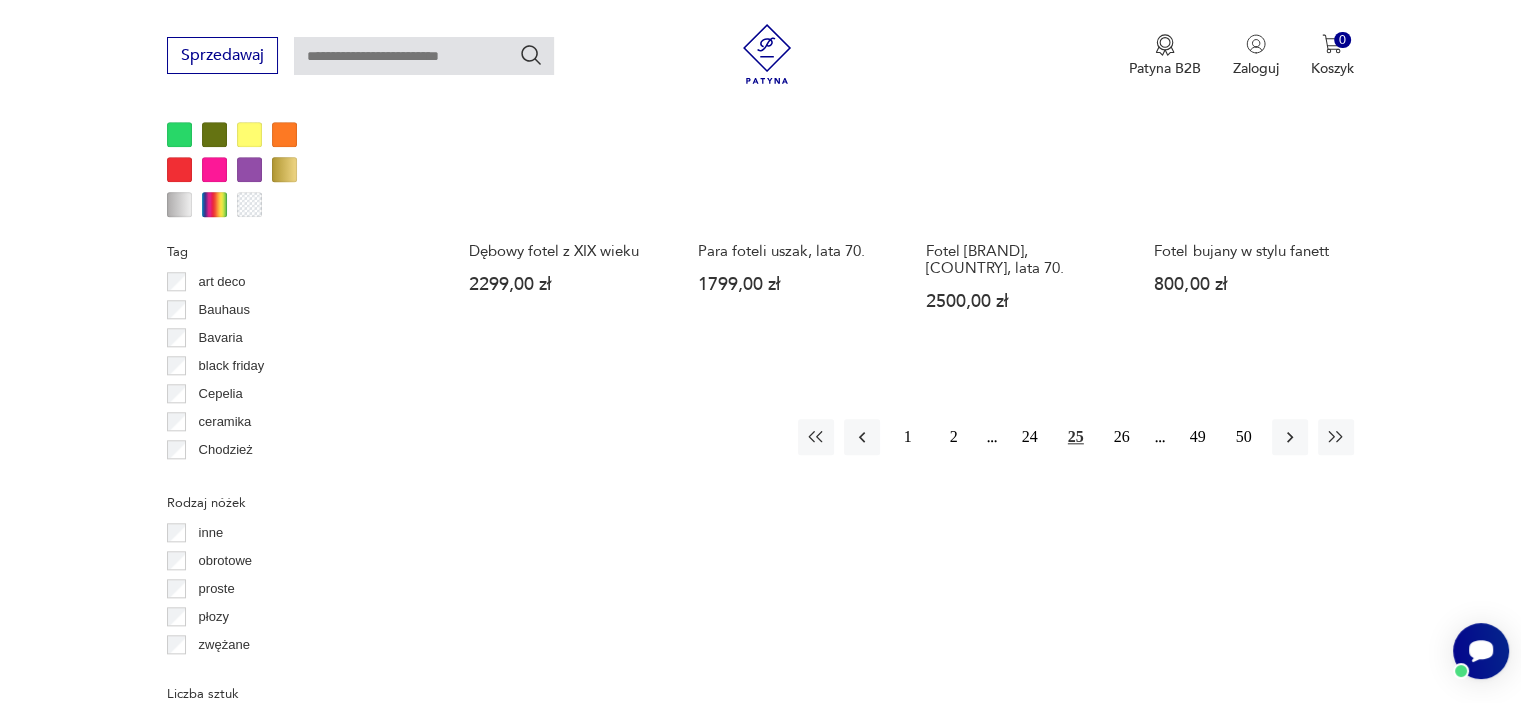 scroll, scrollTop: 2030, scrollLeft: 0, axis: vertical 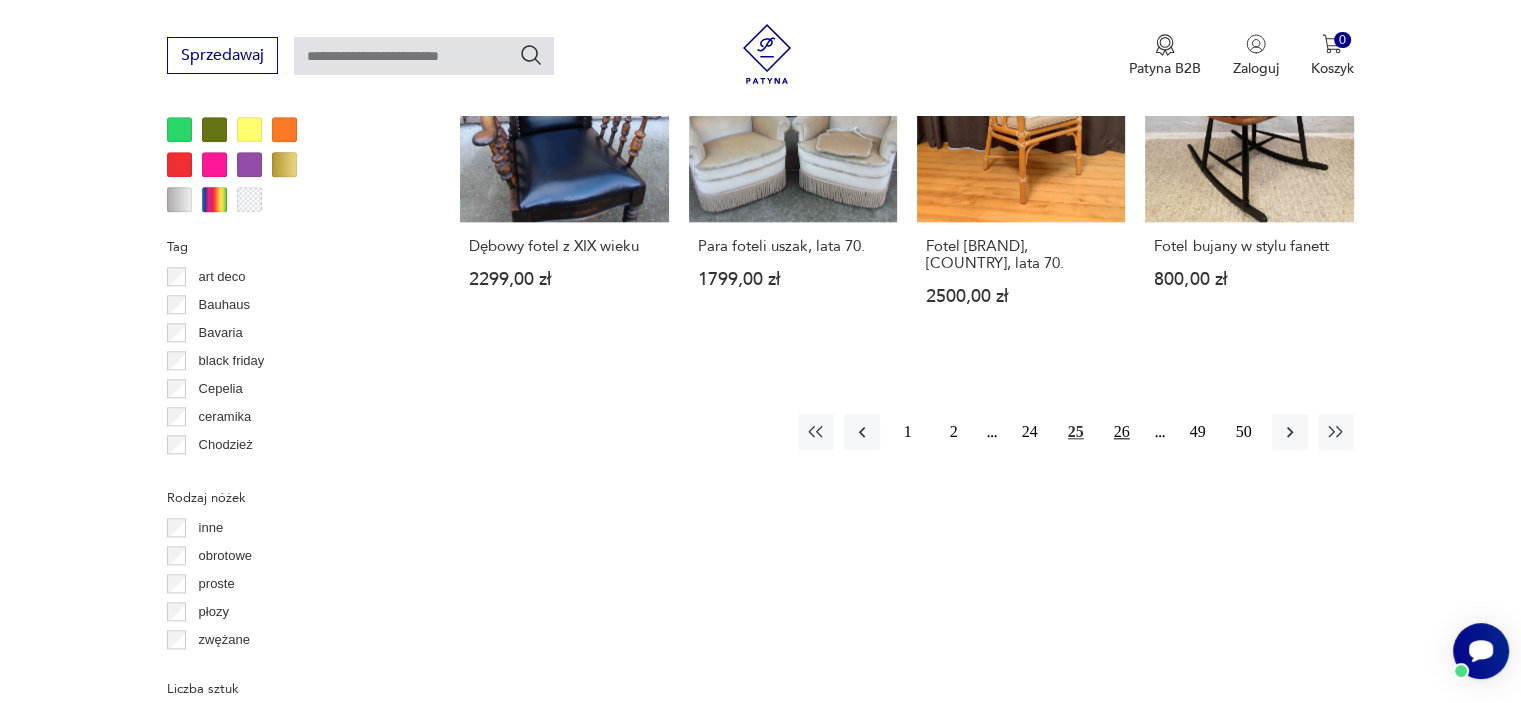 click on "26" at bounding box center [1122, 432] 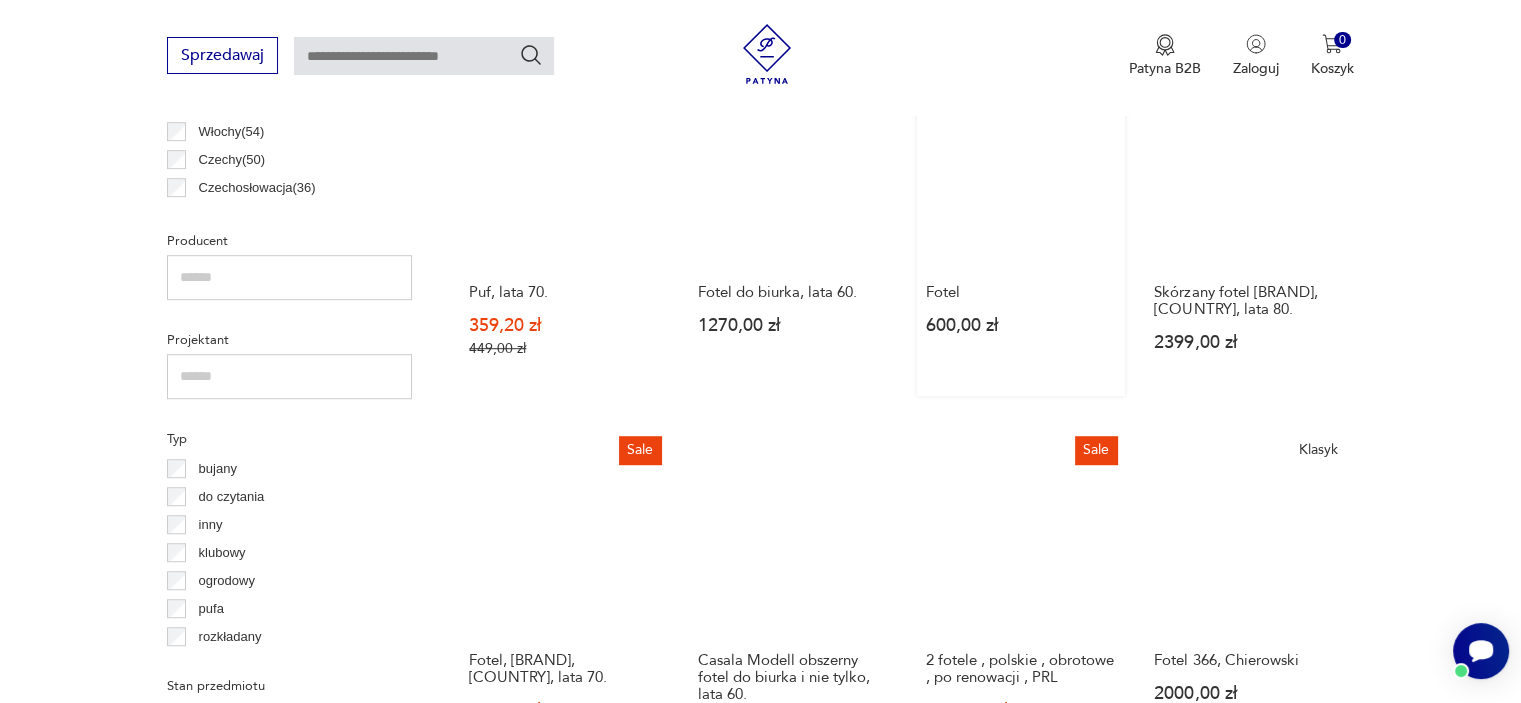 scroll, scrollTop: 1530, scrollLeft: 0, axis: vertical 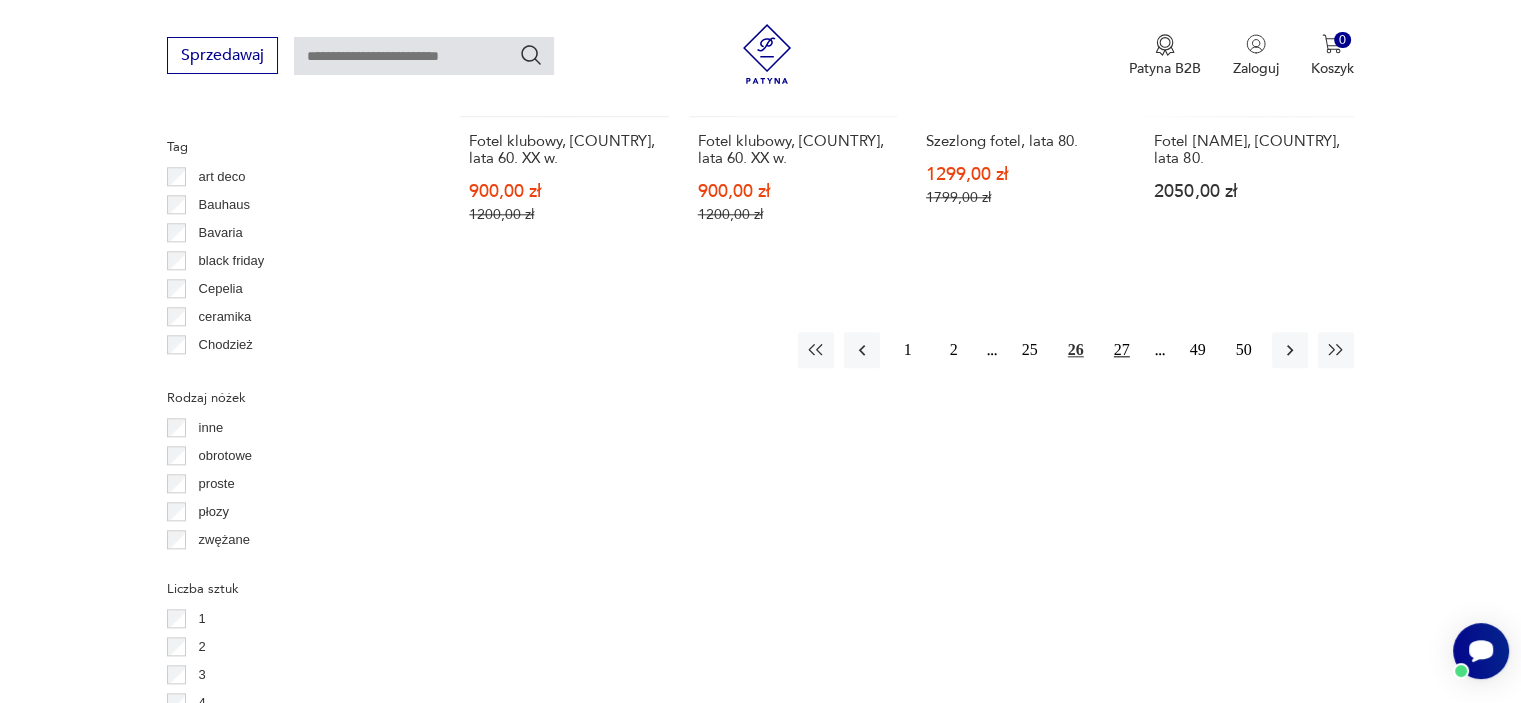 click on "27" at bounding box center [1122, 350] 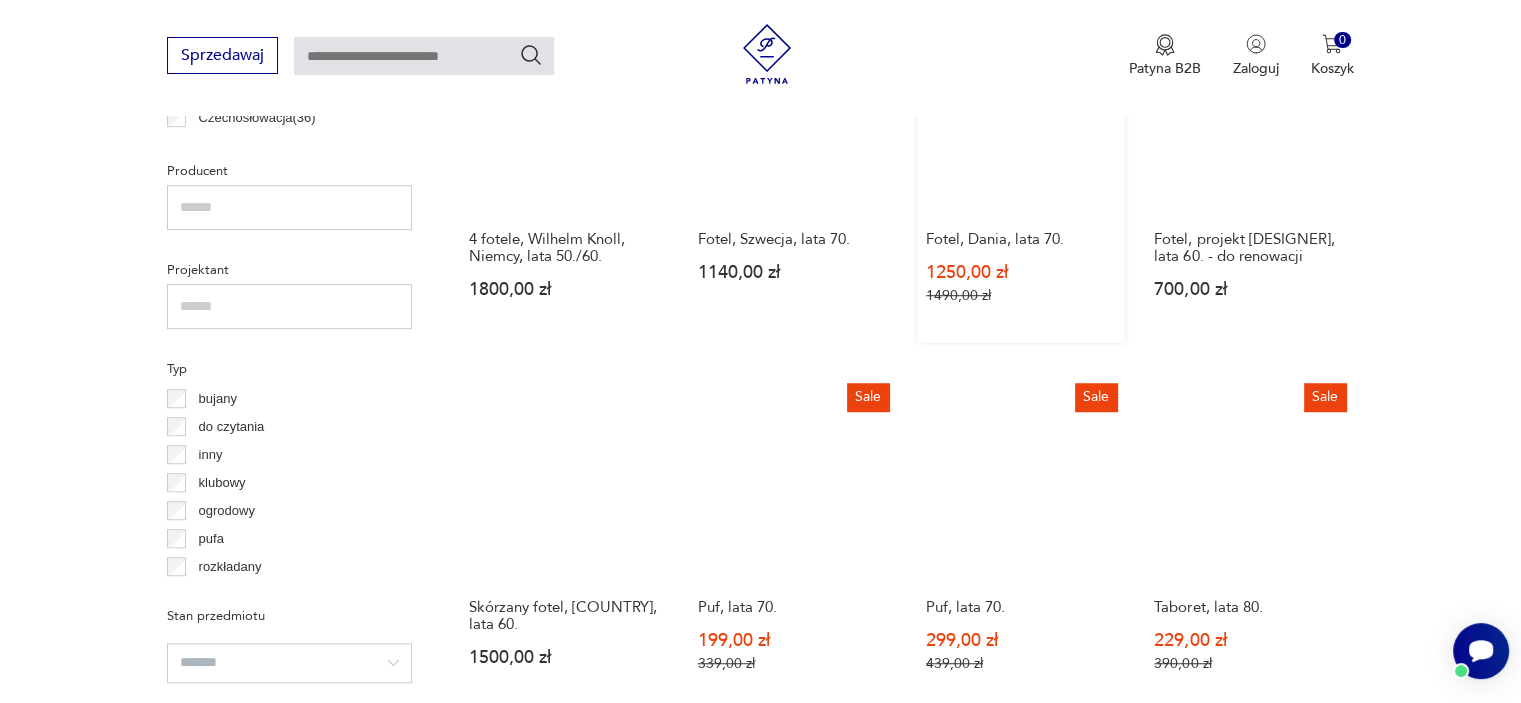 scroll, scrollTop: 1330, scrollLeft: 0, axis: vertical 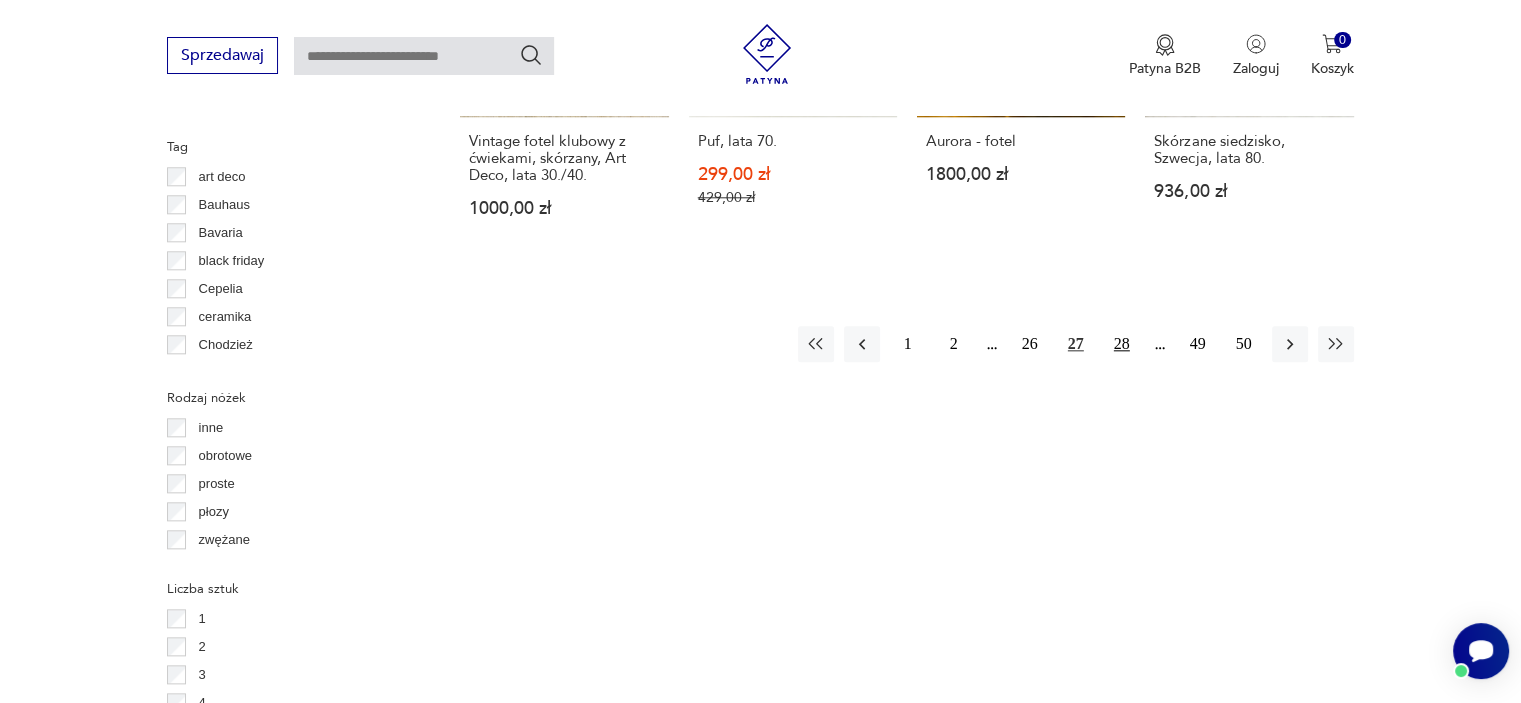 click on "28" at bounding box center (1122, 344) 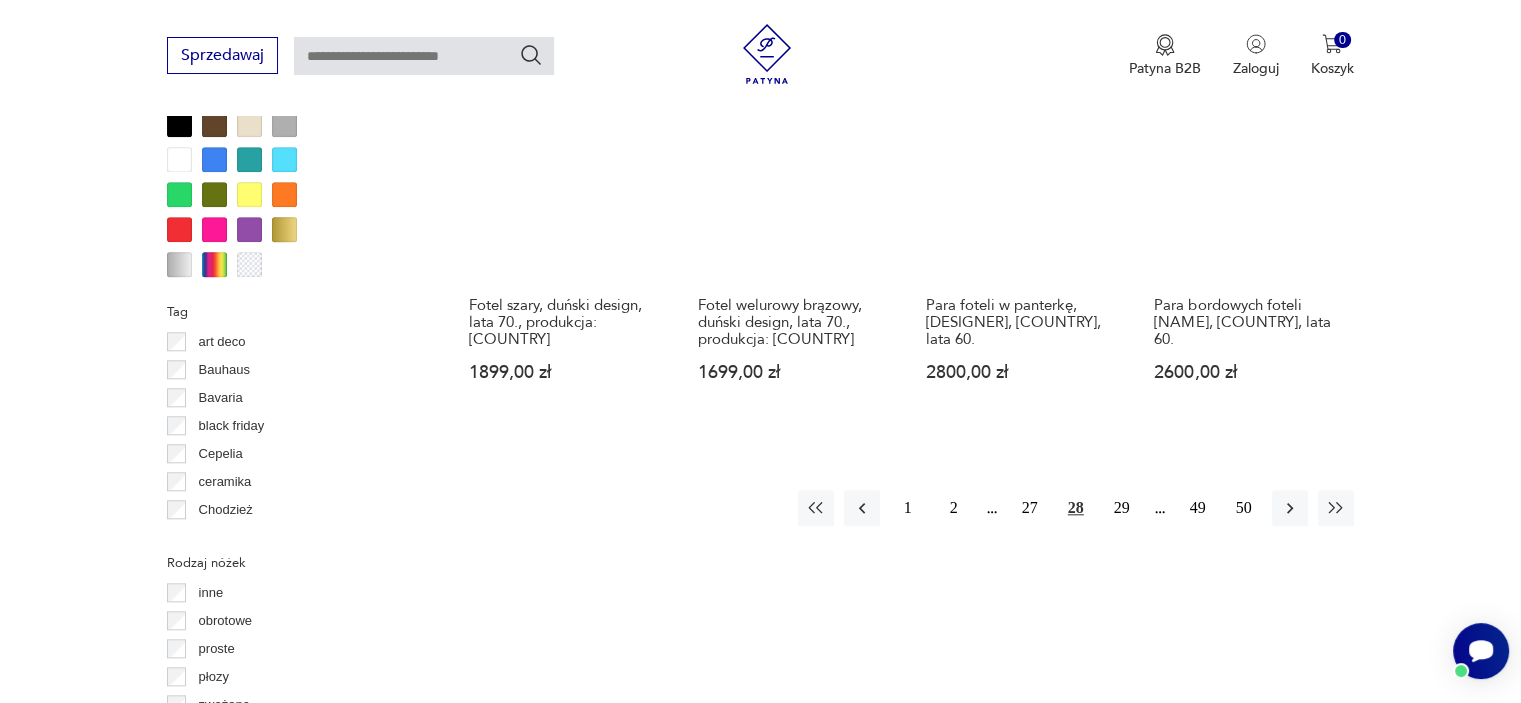 scroll, scrollTop: 2230, scrollLeft: 0, axis: vertical 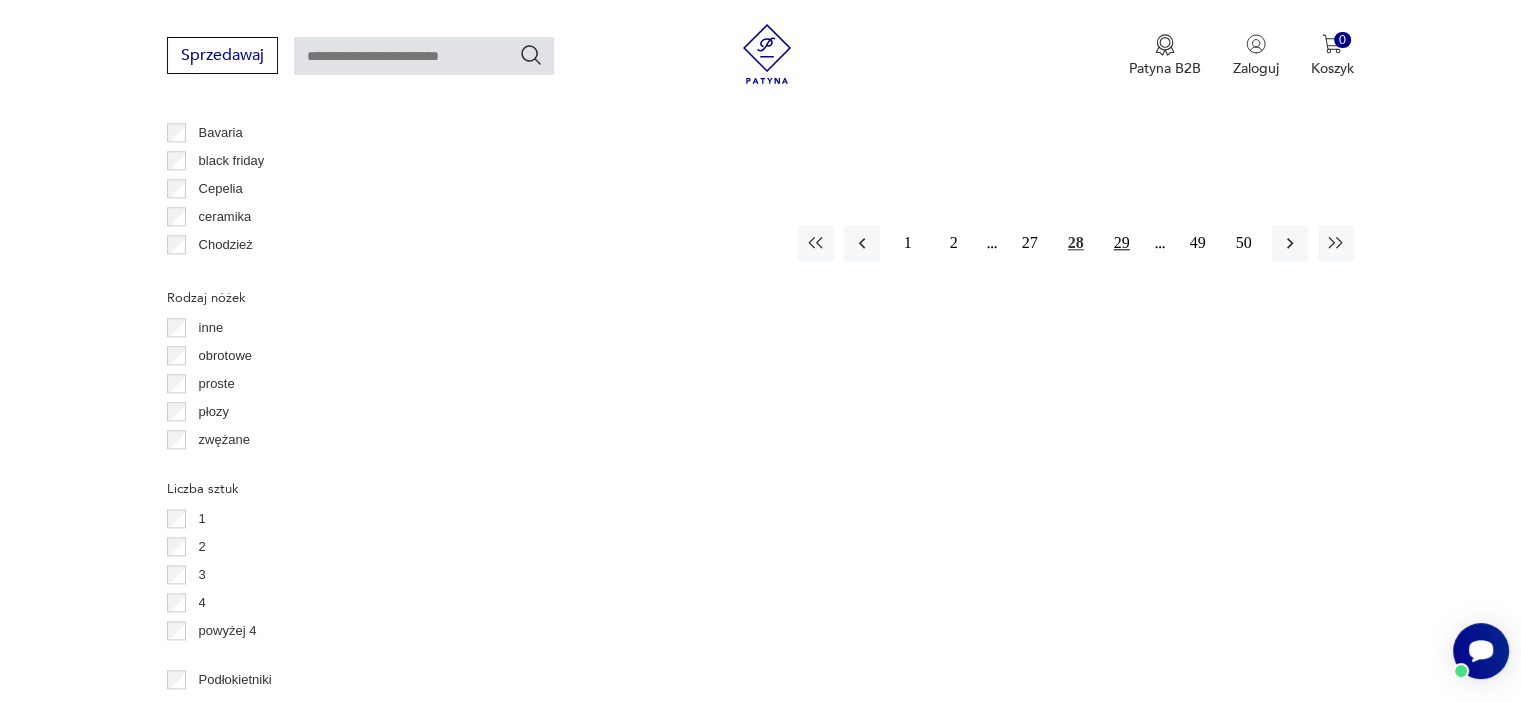 click on "29" at bounding box center [1122, 243] 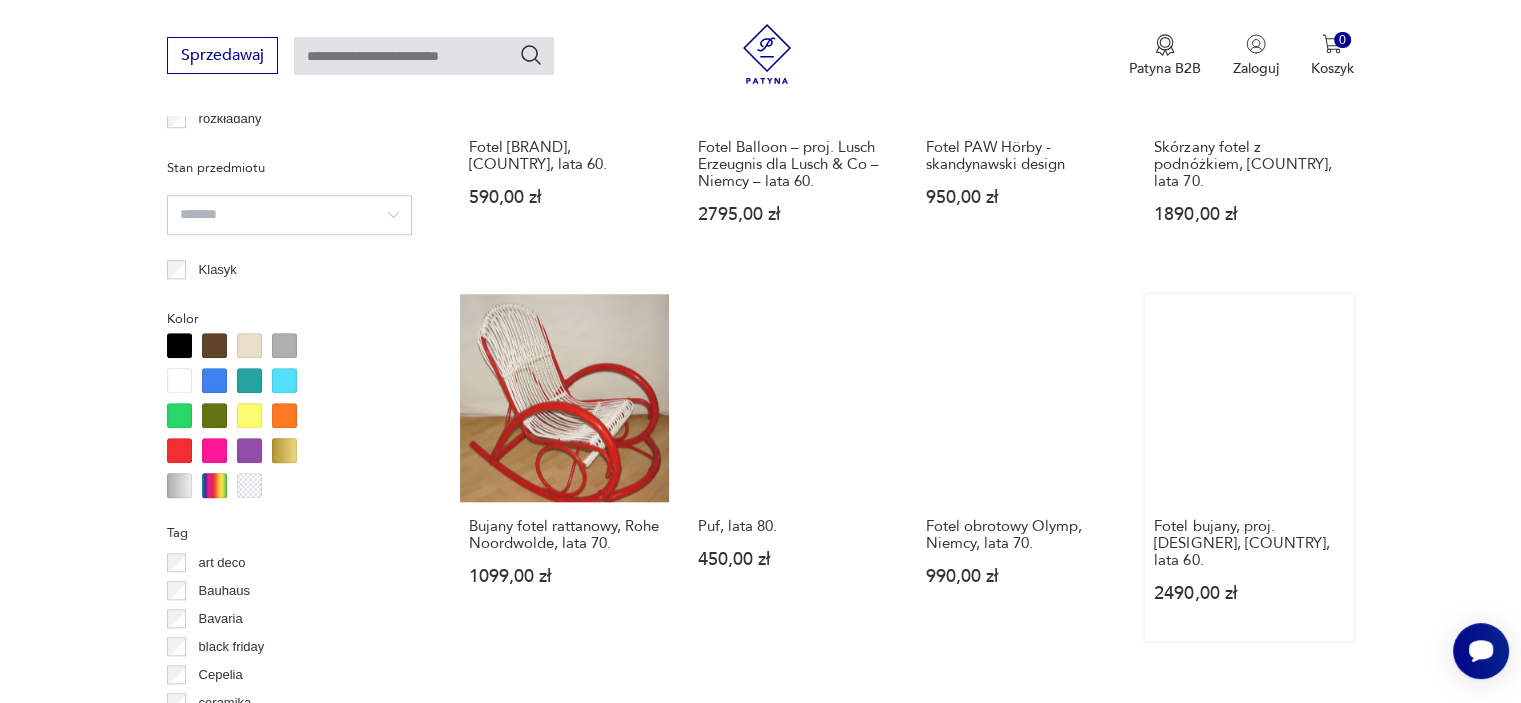 scroll, scrollTop: 2030, scrollLeft: 0, axis: vertical 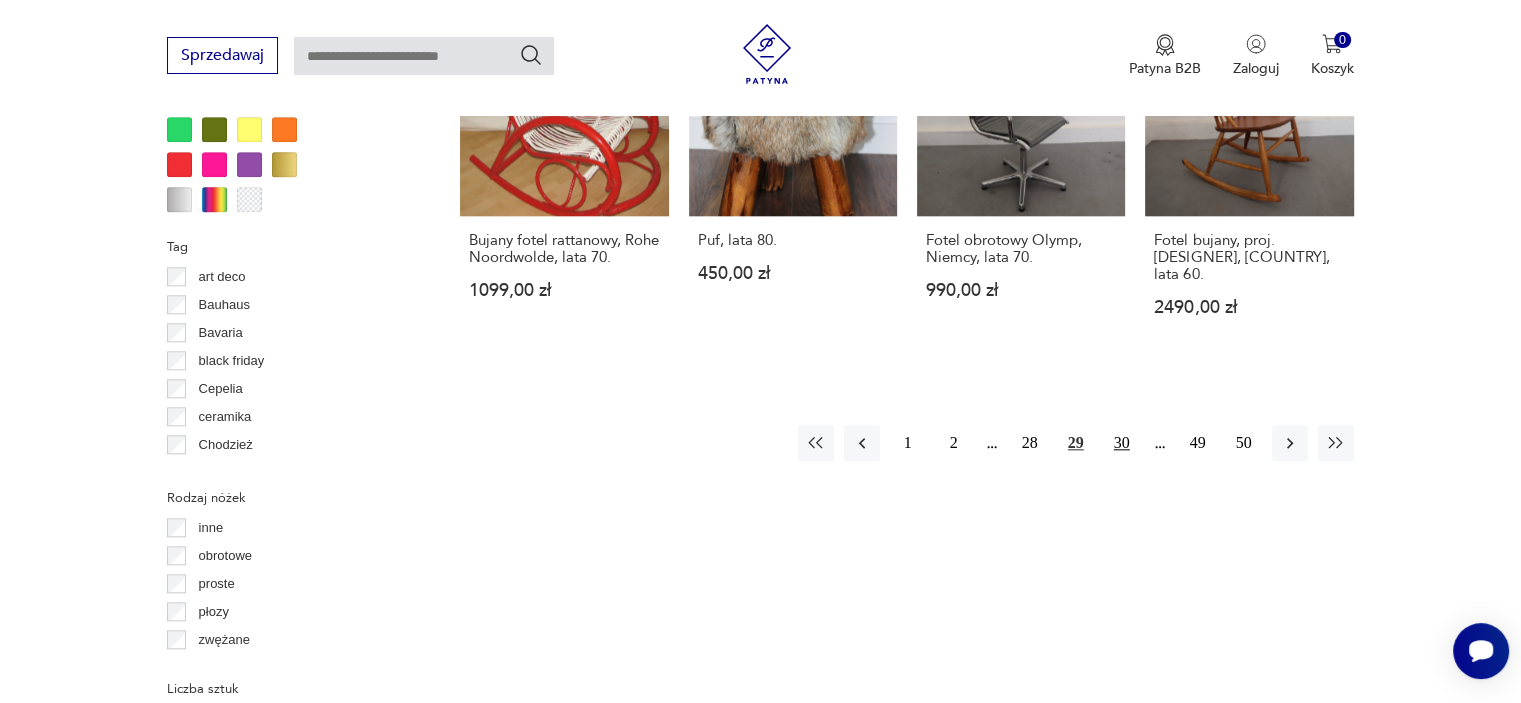 click on "30" at bounding box center (1122, 443) 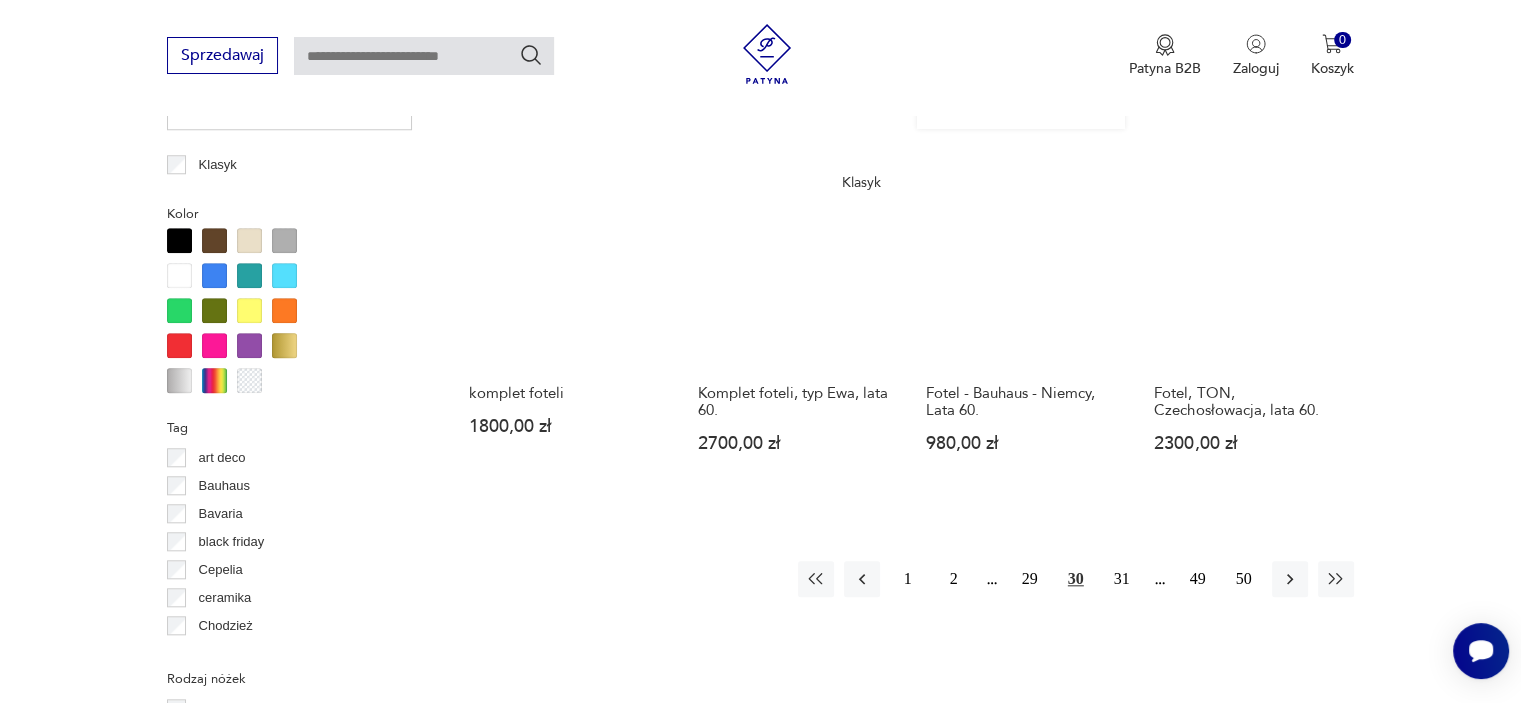 scroll, scrollTop: 1930, scrollLeft: 0, axis: vertical 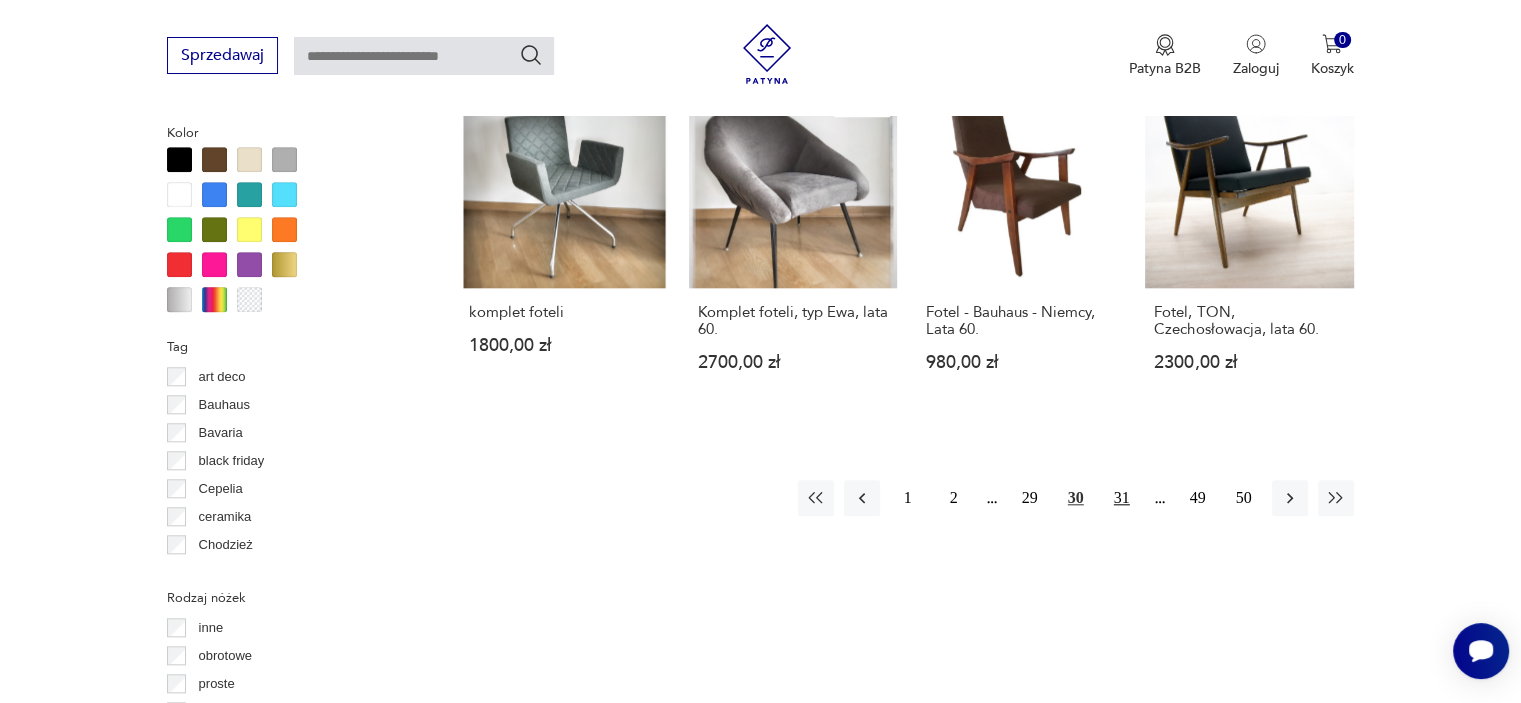 click on "31" at bounding box center (1122, 498) 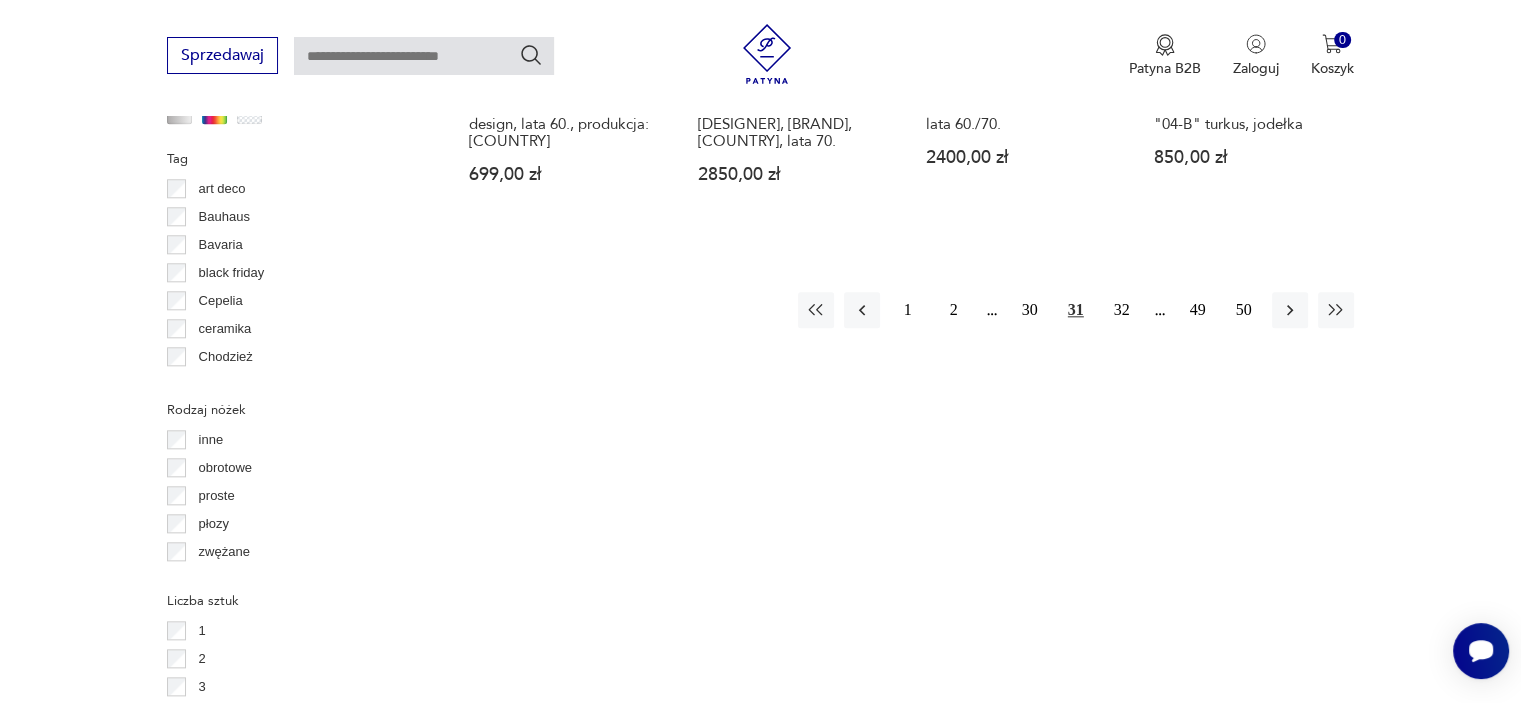 scroll, scrollTop: 2130, scrollLeft: 0, axis: vertical 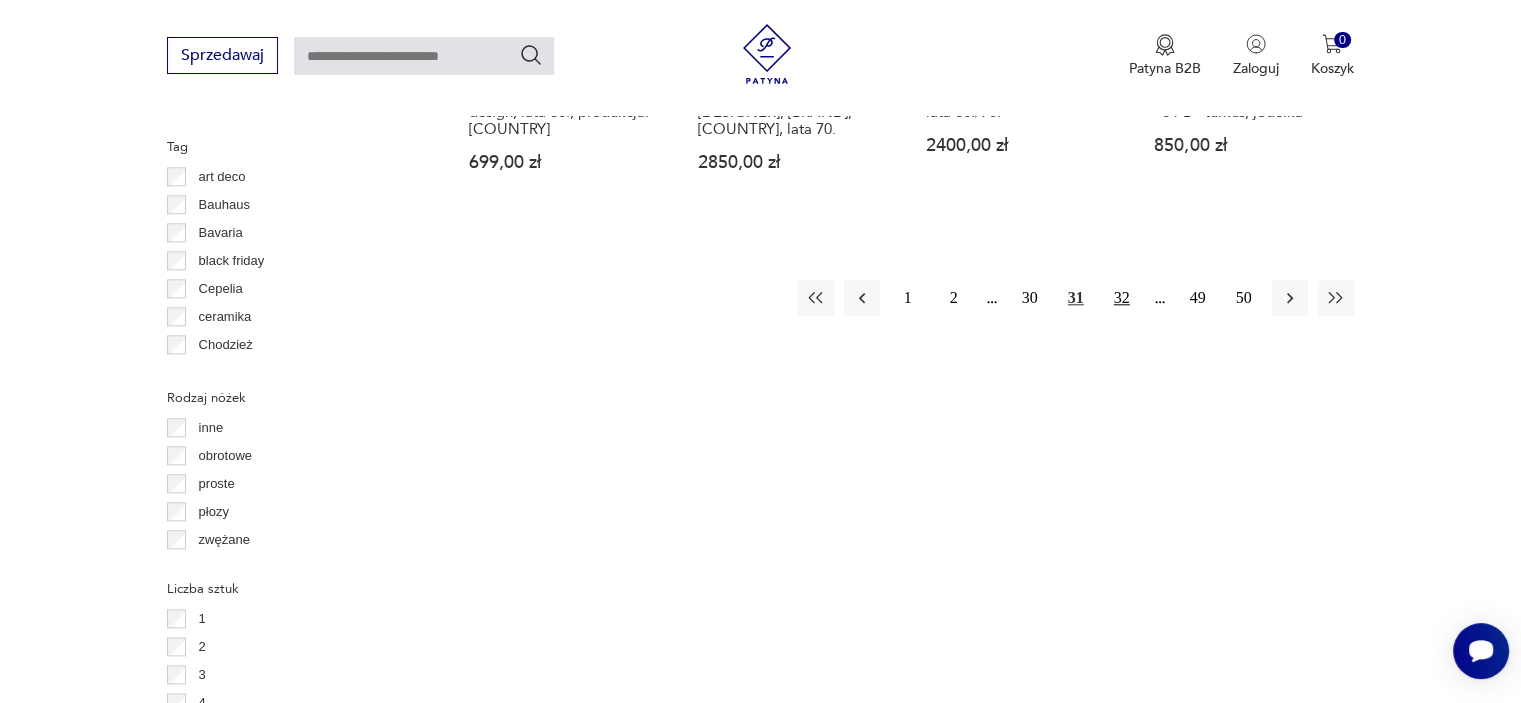 click on "32" at bounding box center (1122, 298) 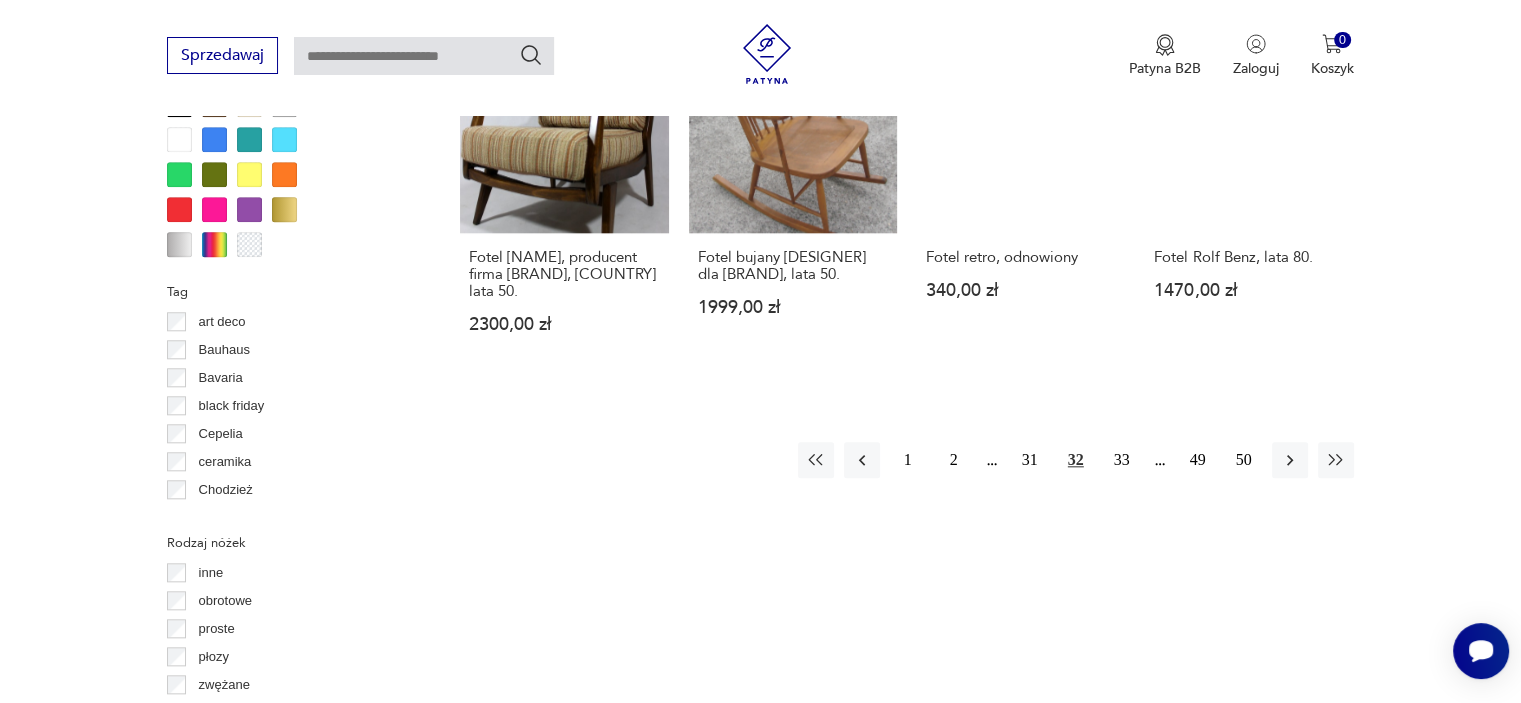 scroll, scrollTop: 2230, scrollLeft: 0, axis: vertical 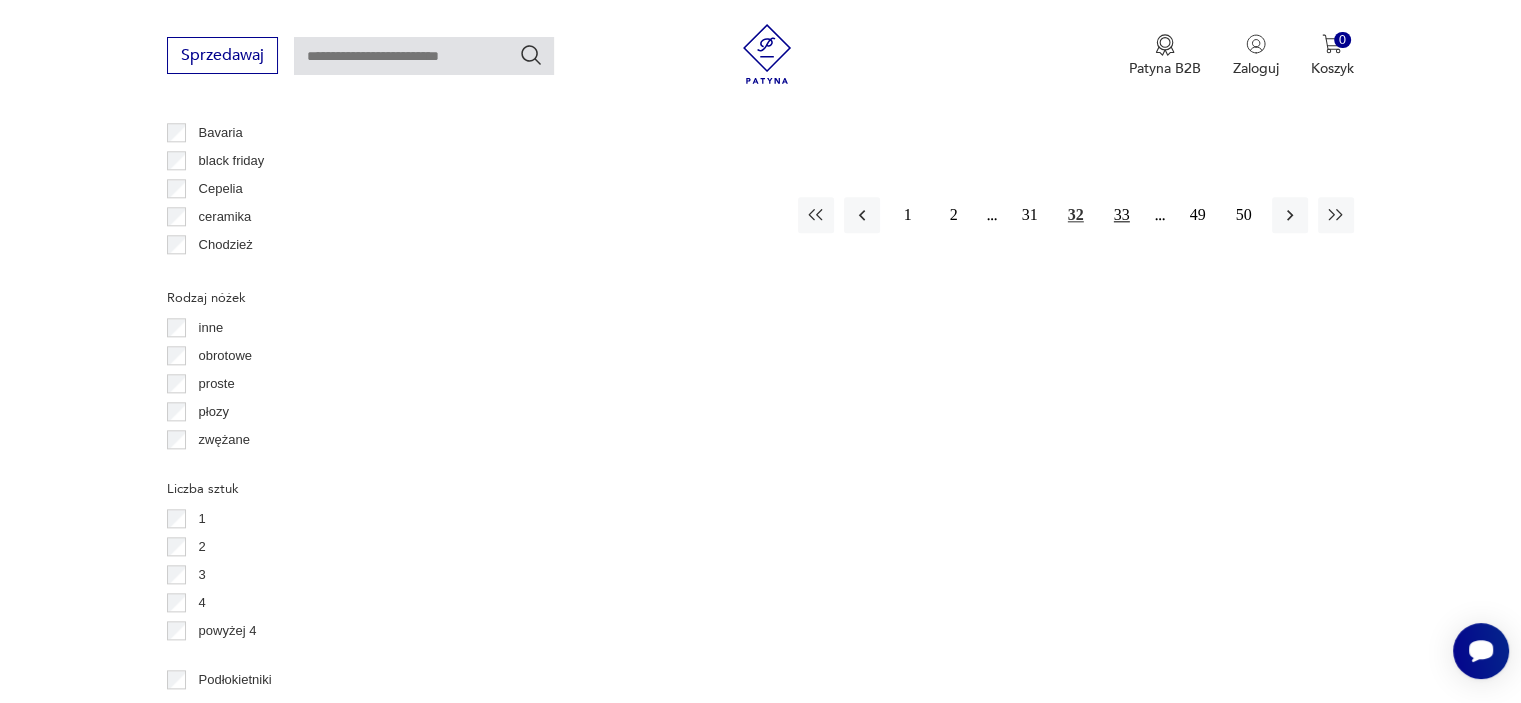 click on "33" at bounding box center (1122, 215) 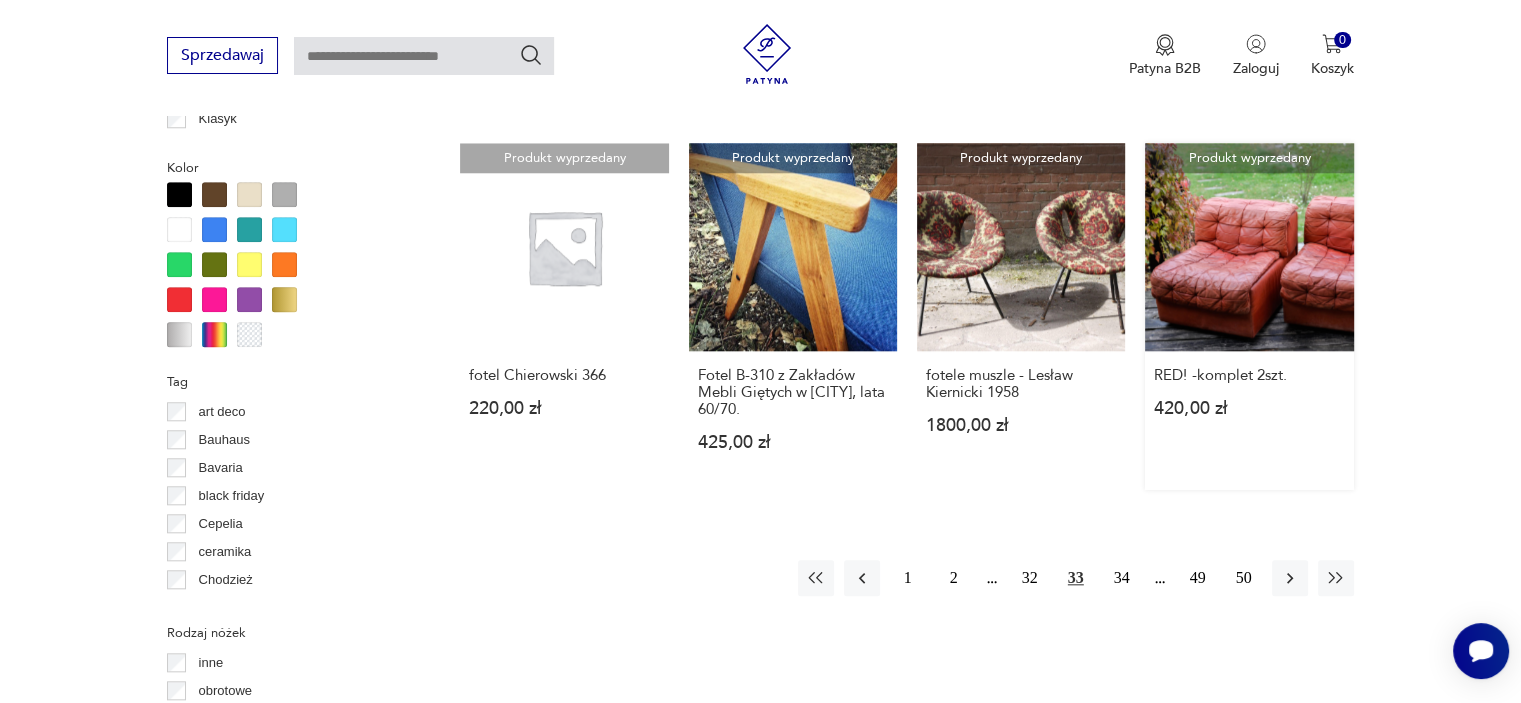 scroll, scrollTop: 1930, scrollLeft: 0, axis: vertical 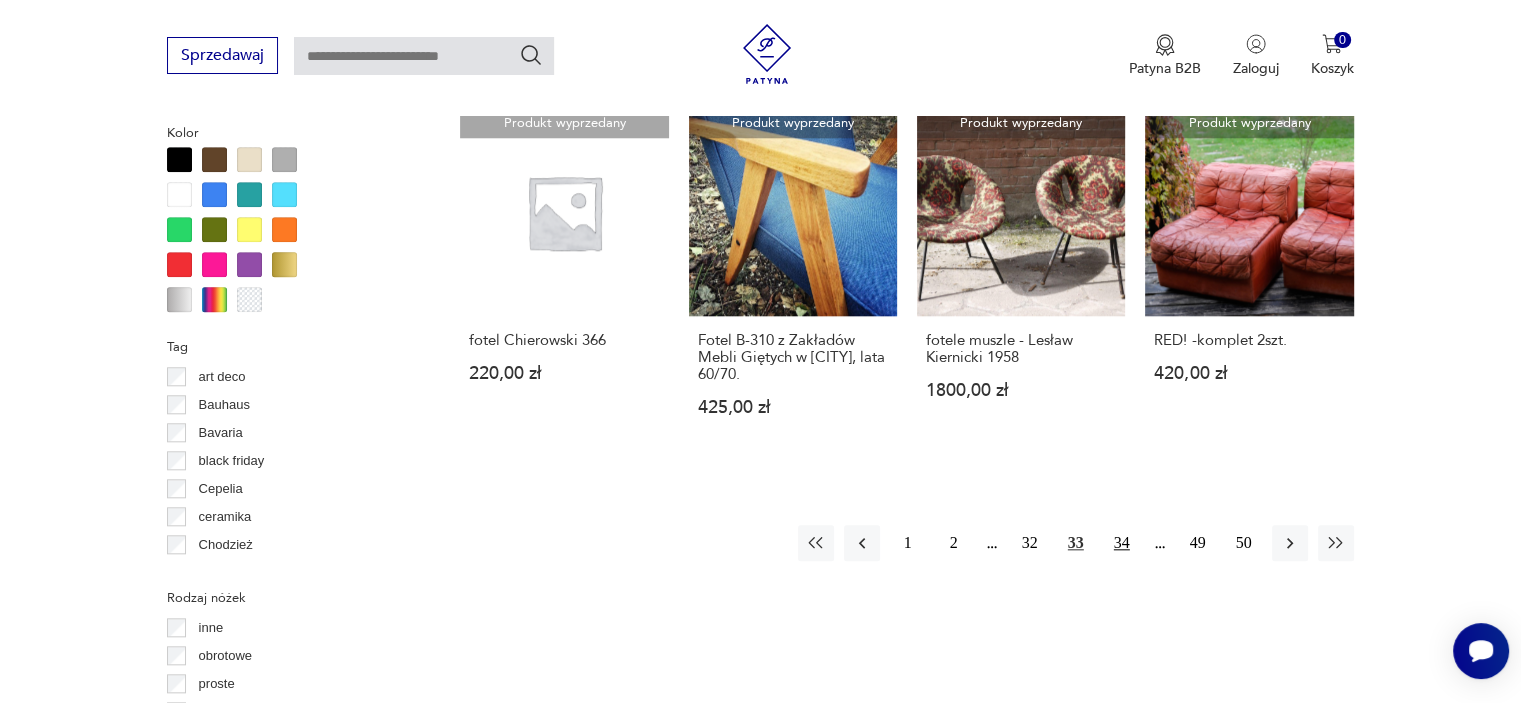 click on "34" at bounding box center [1122, 543] 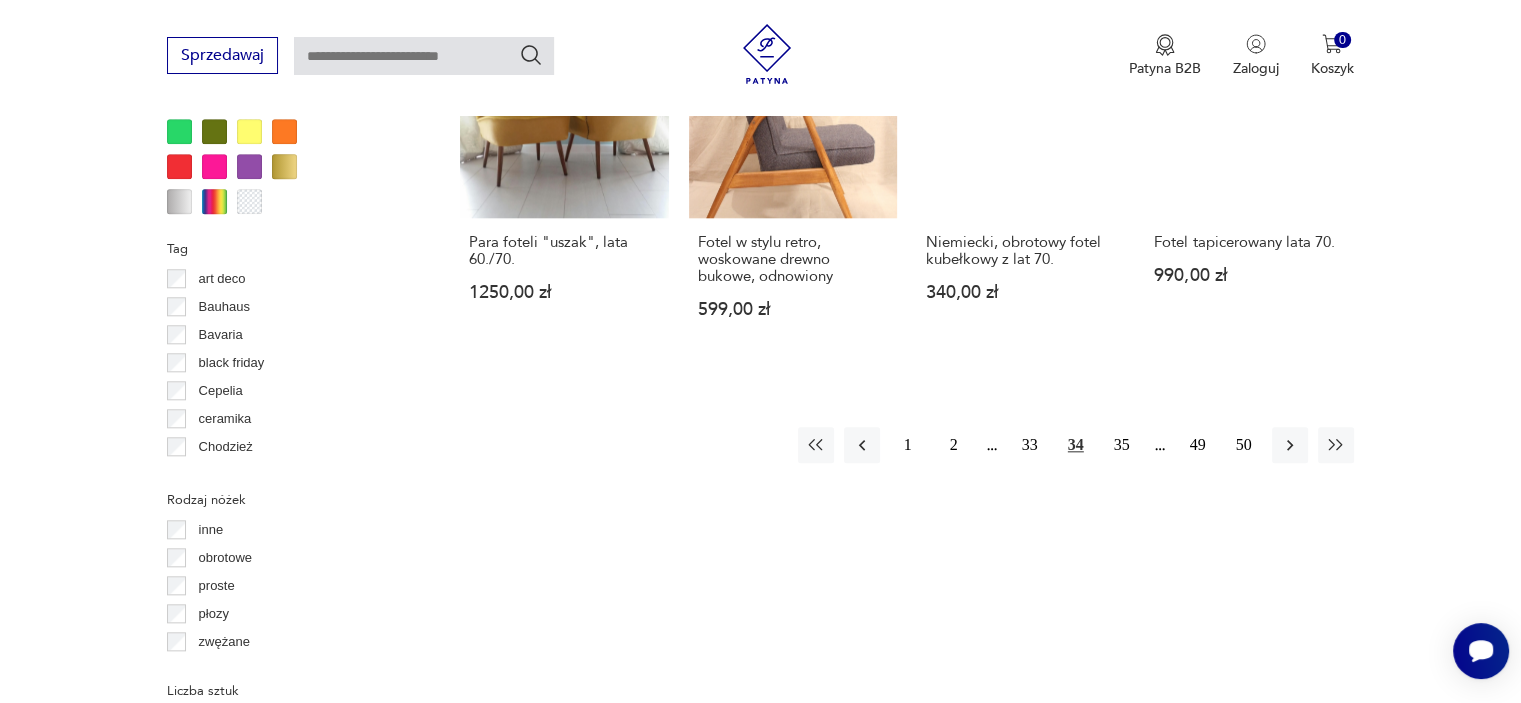 scroll, scrollTop: 2030, scrollLeft: 0, axis: vertical 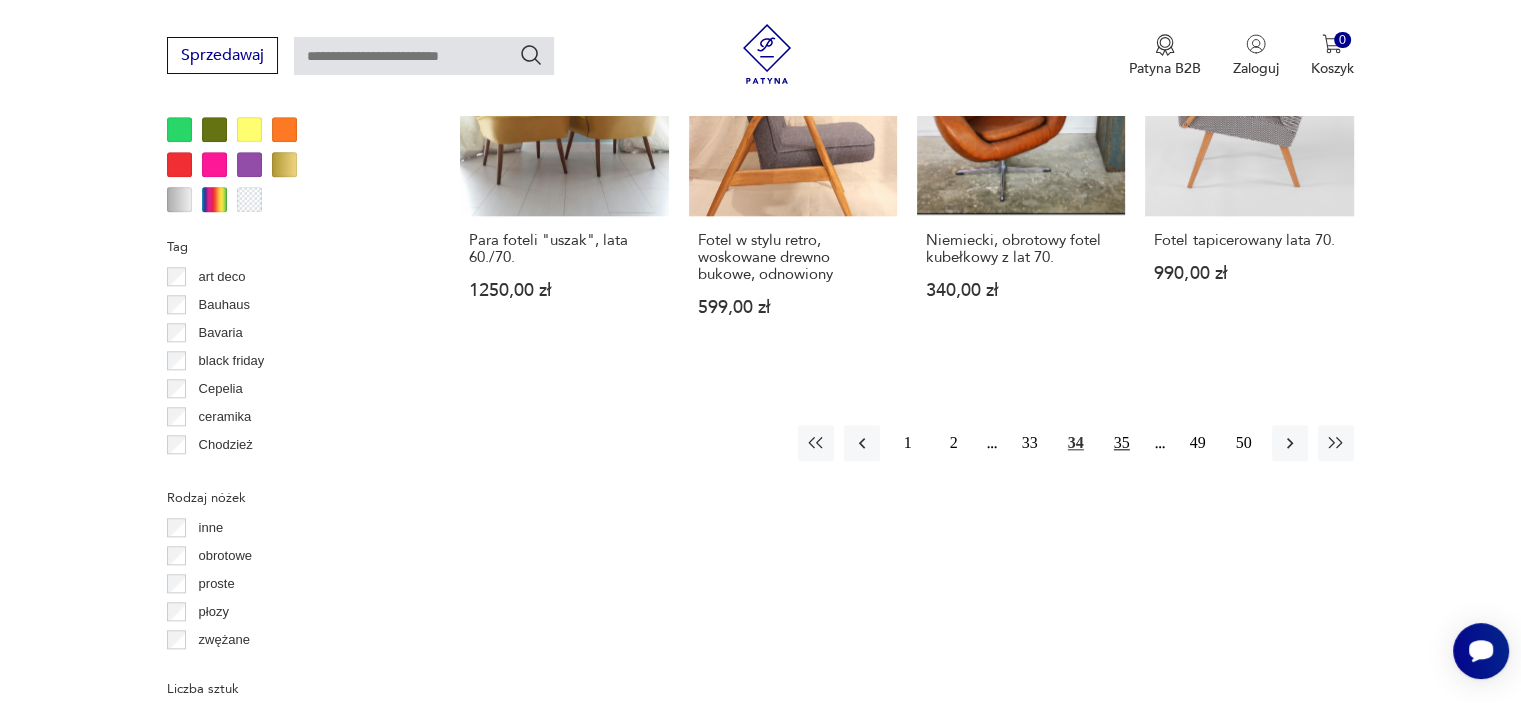 click on "35" at bounding box center [1122, 443] 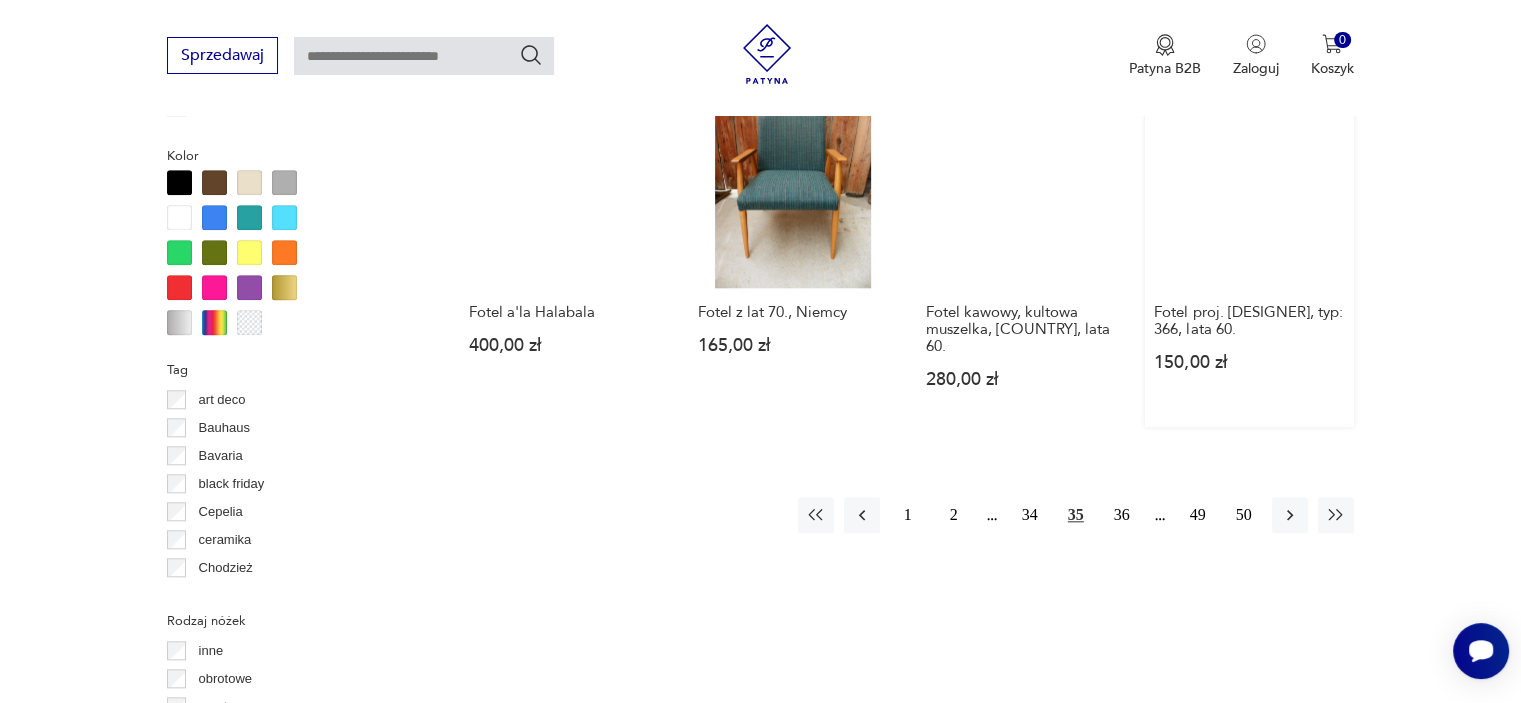 scroll, scrollTop: 1930, scrollLeft: 0, axis: vertical 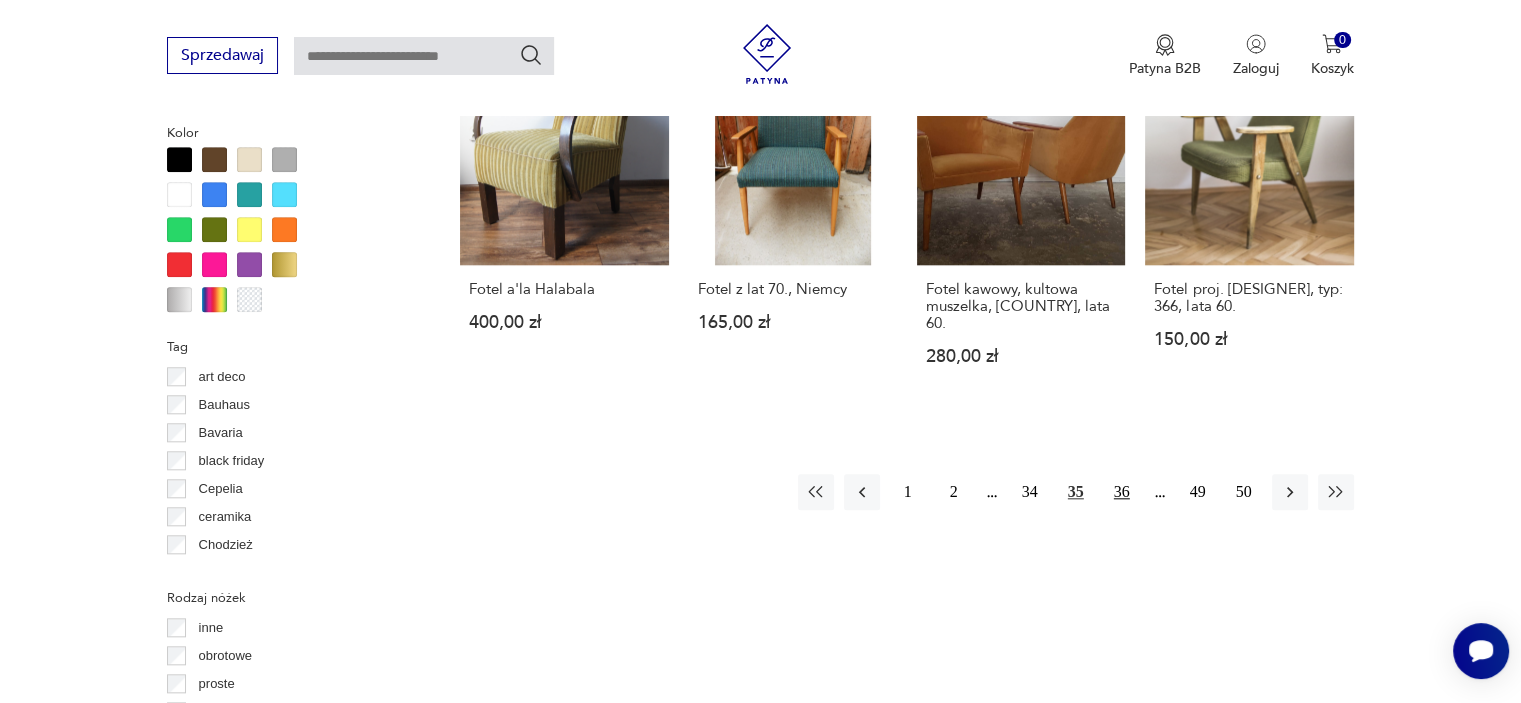 click on "36" at bounding box center [1122, 492] 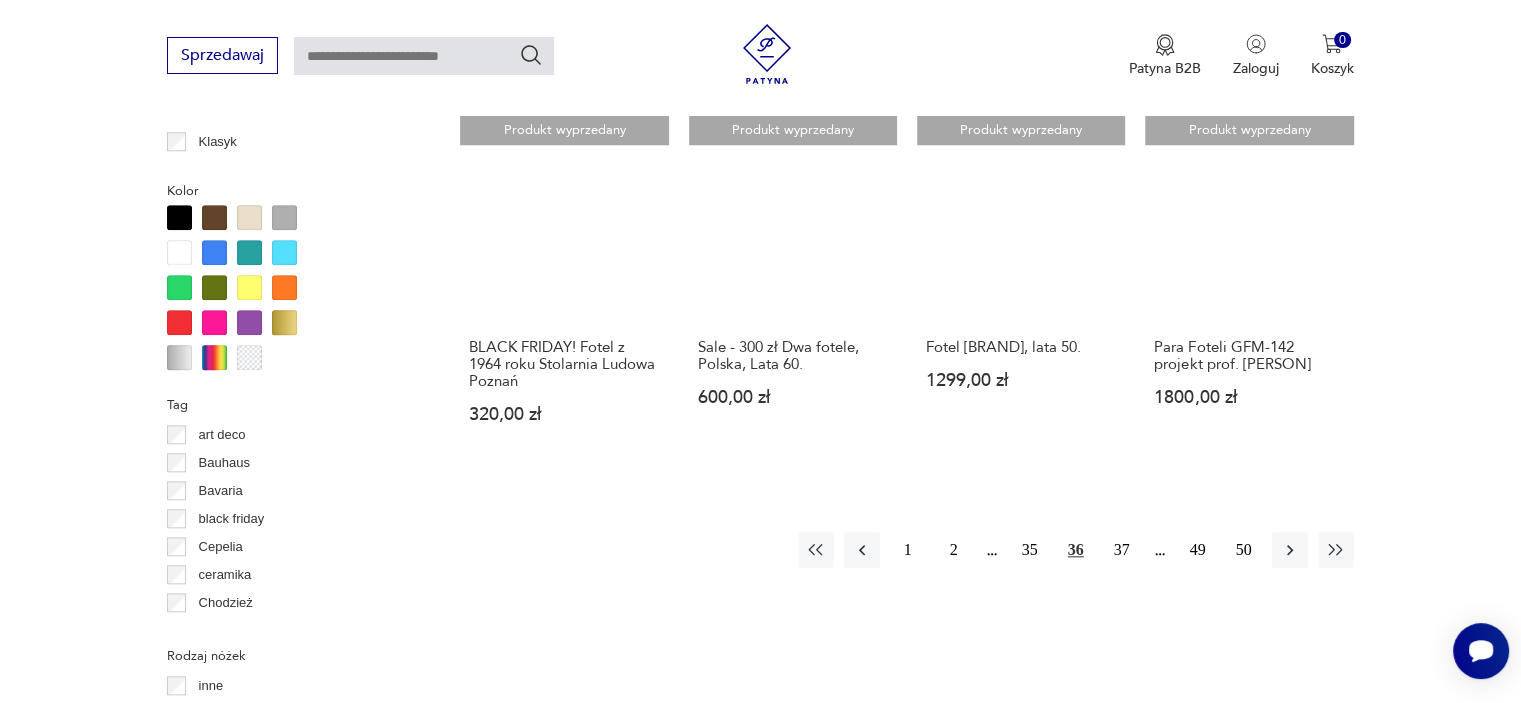 scroll, scrollTop: 2130, scrollLeft: 0, axis: vertical 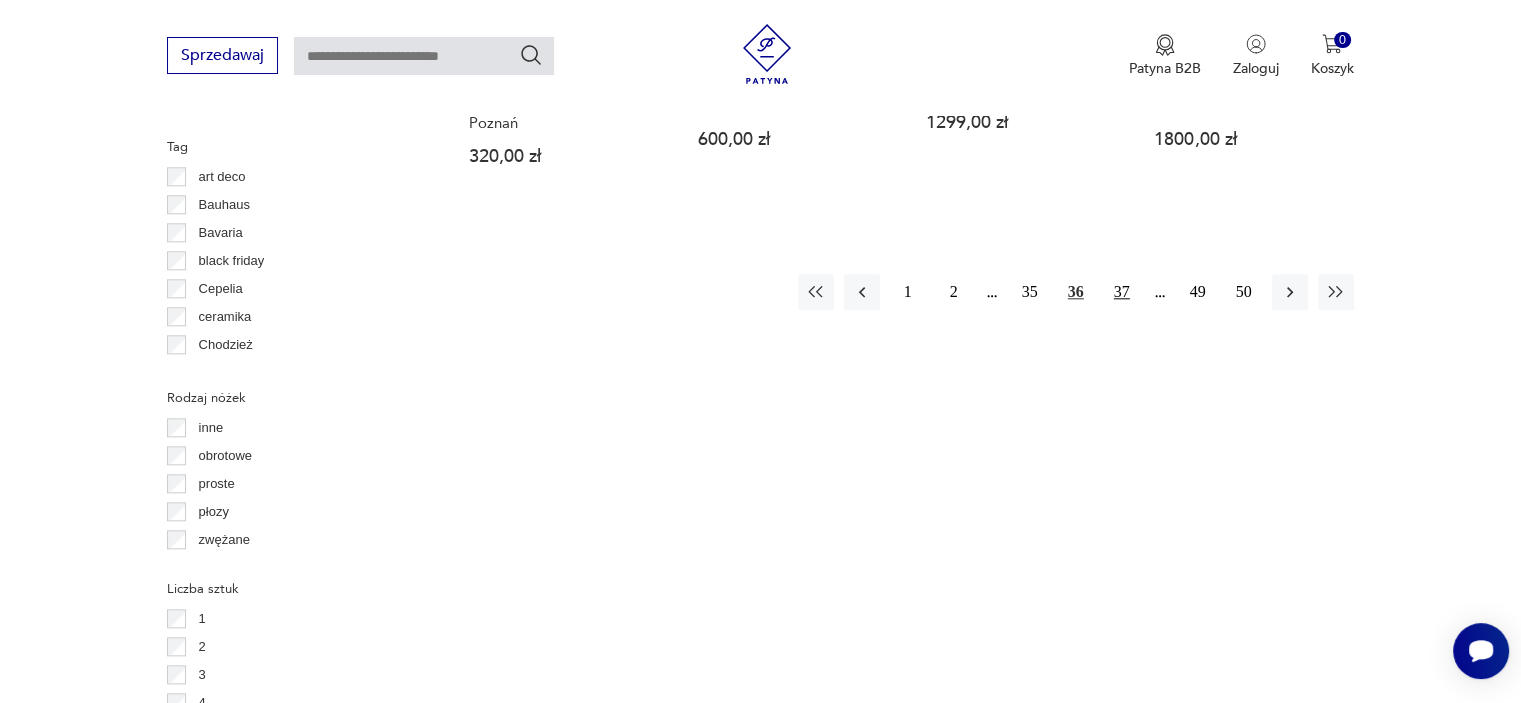 click on "37" at bounding box center [1122, 292] 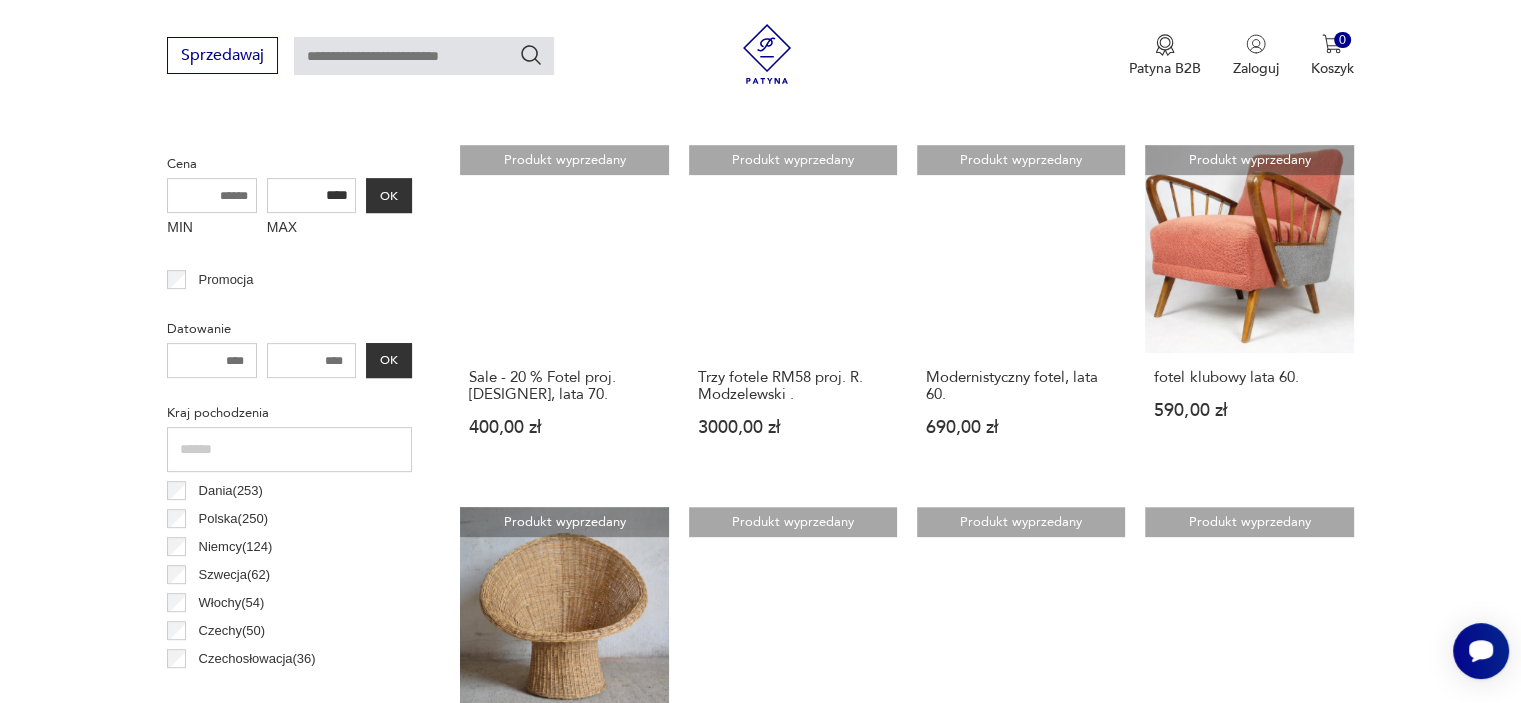 scroll, scrollTop: 830, scrollLeft: 0, axis: vertical 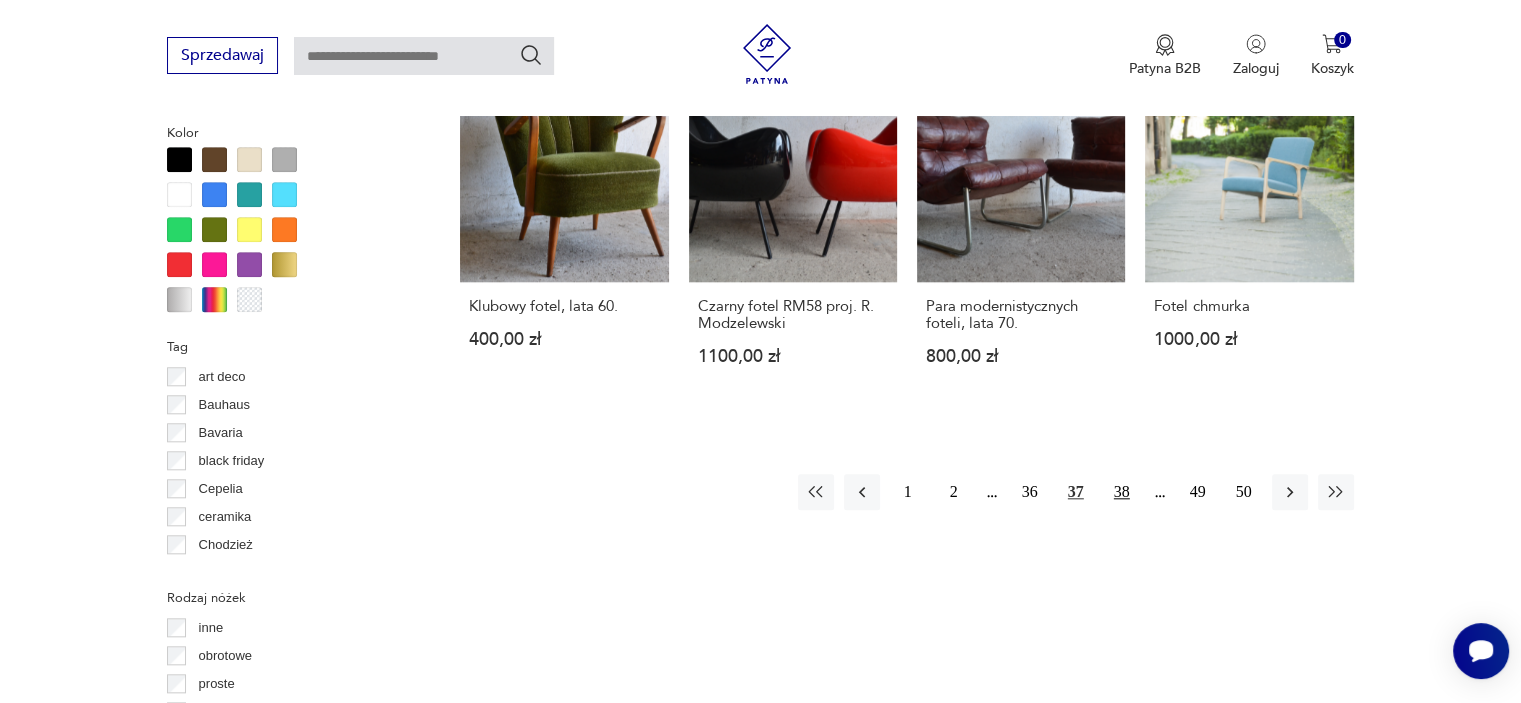 drag, startPoint x: 1115, startPoint y: 491, endPoint x: 1112, endPoint y: 477, distance: 14.3178215 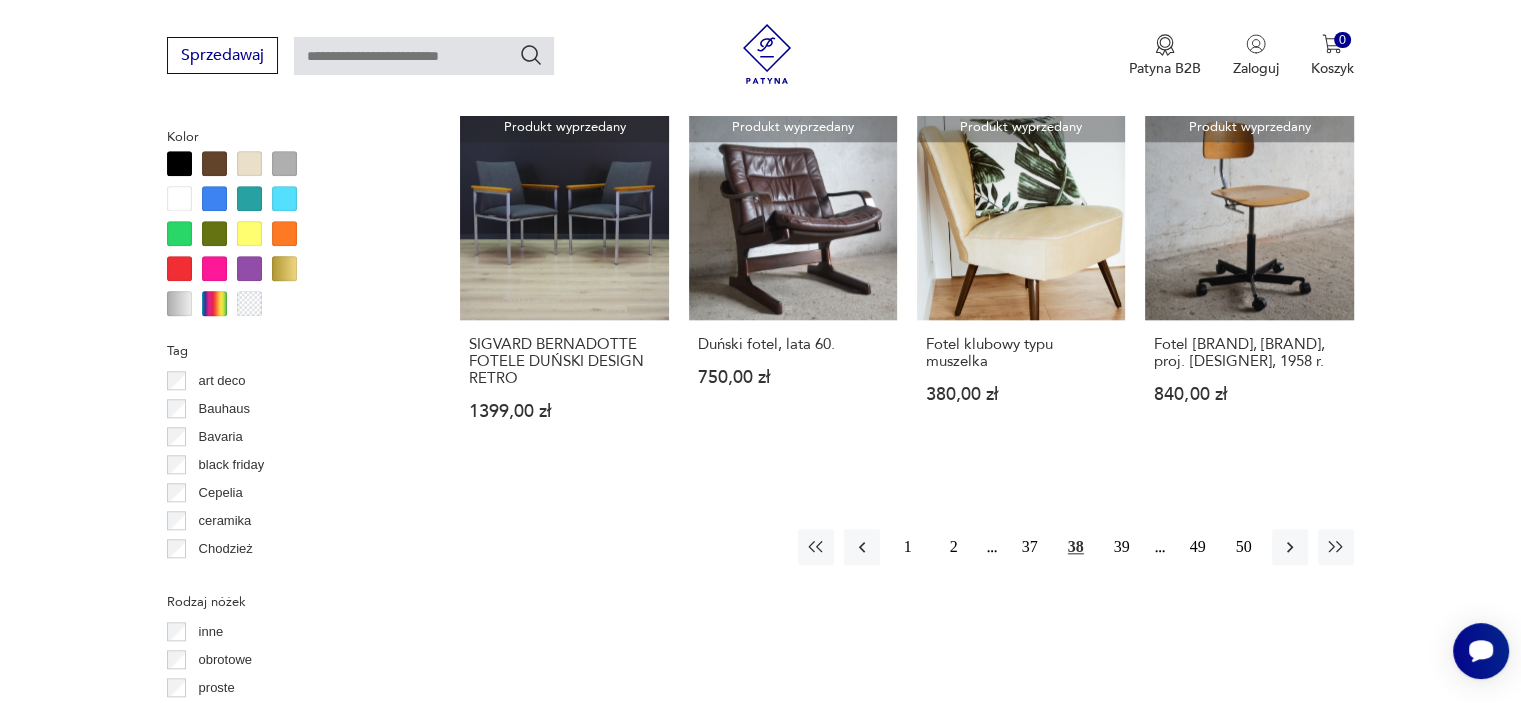scroll, scrollTop: 1930, scrollLeft: 0, axis: vertical 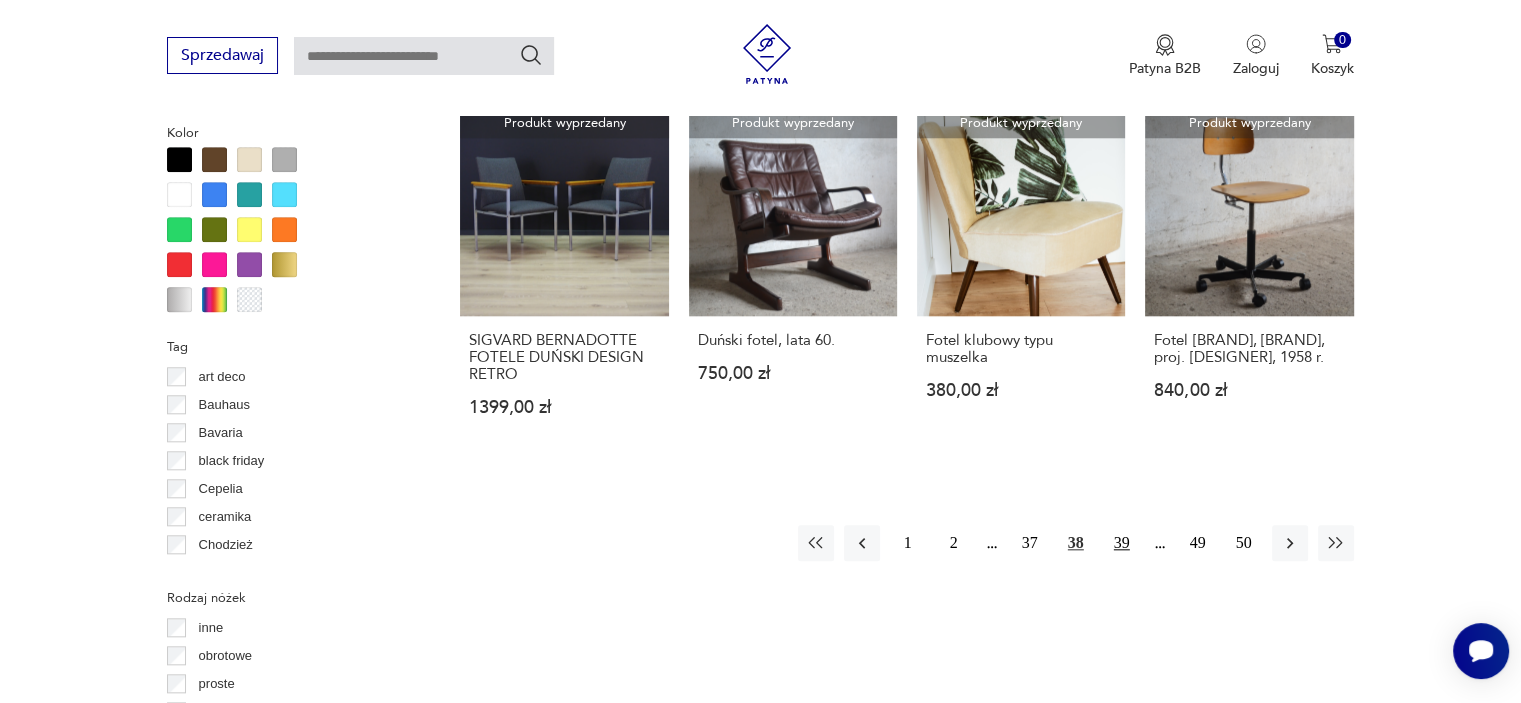 click on "39" at bounding box center [1122, 543] 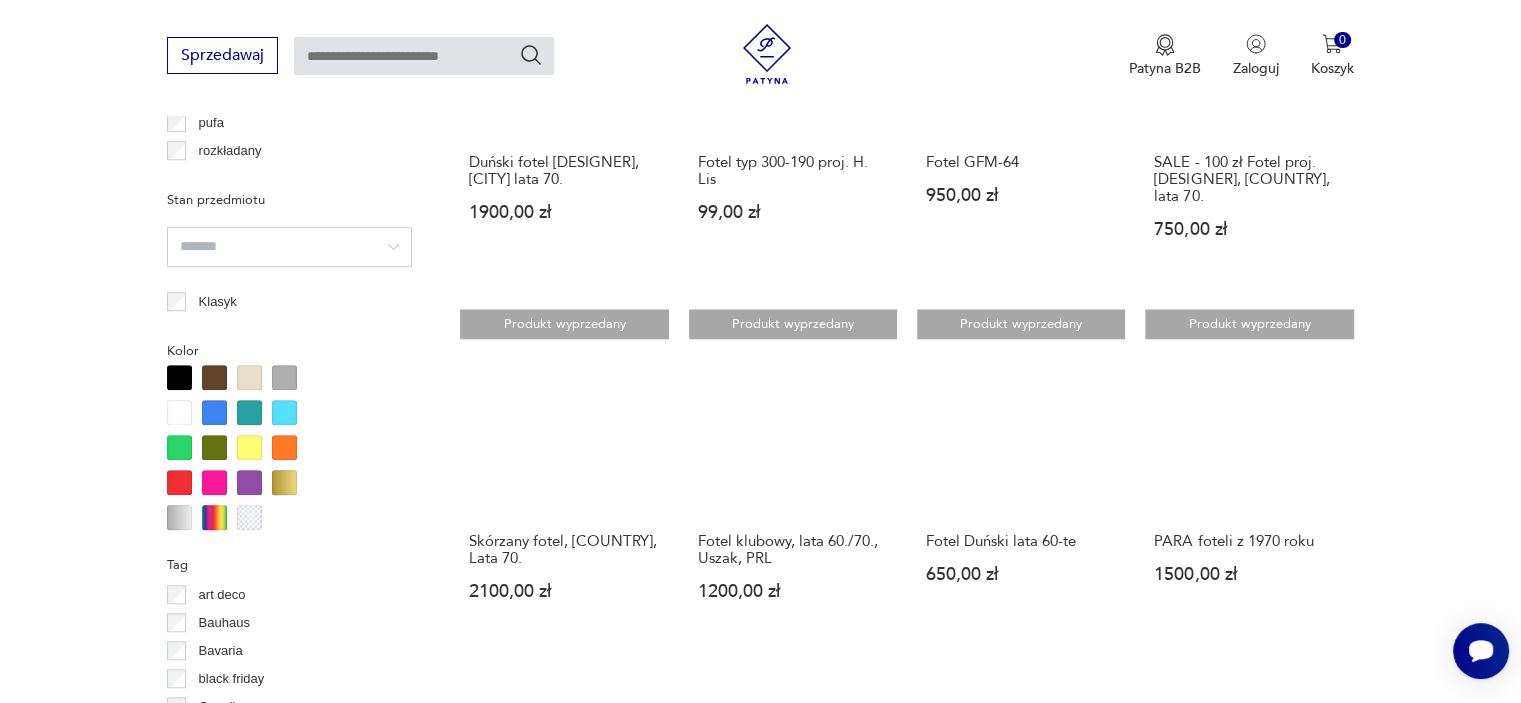 scroll, scrollTop: 1830, scrollLeft: 0, axis: vertical 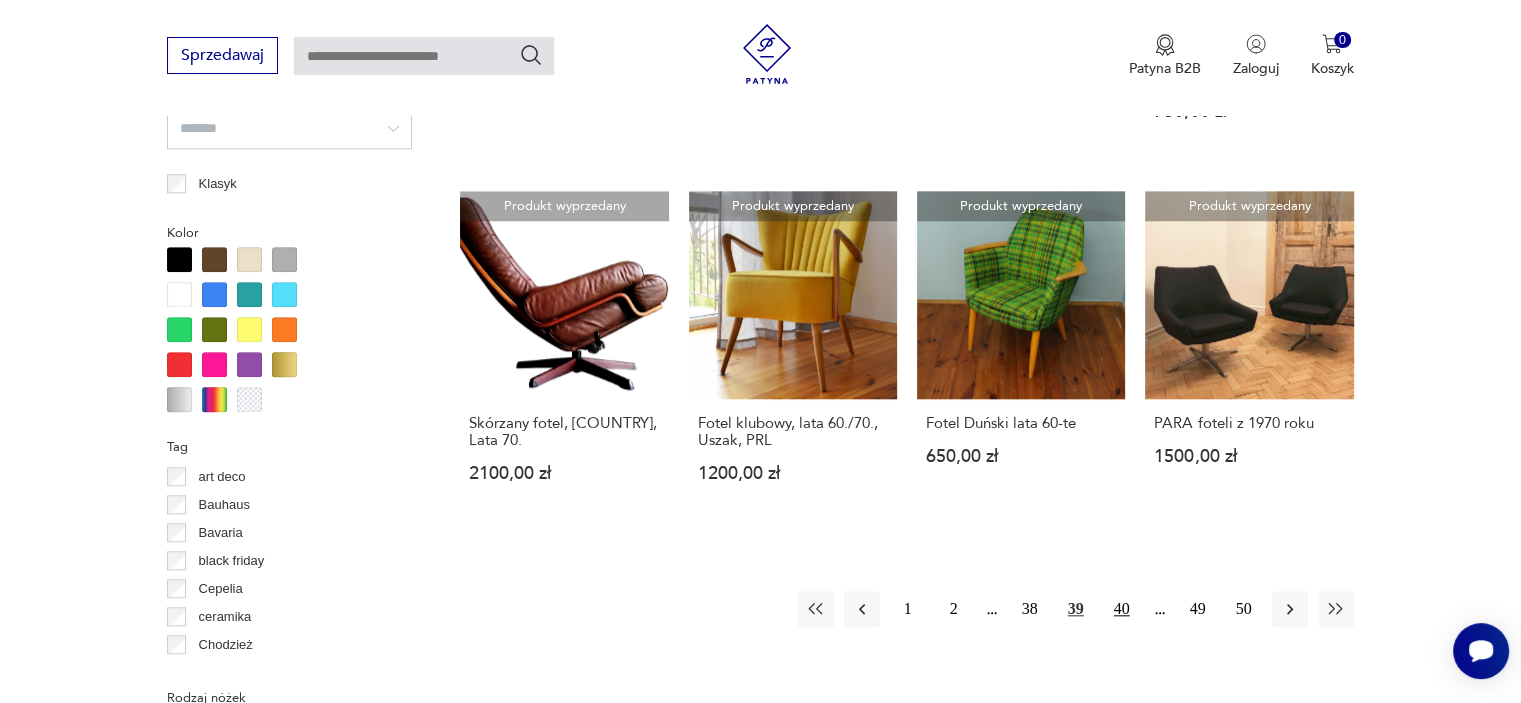 click on "40" at bounding box center (1122, 609) 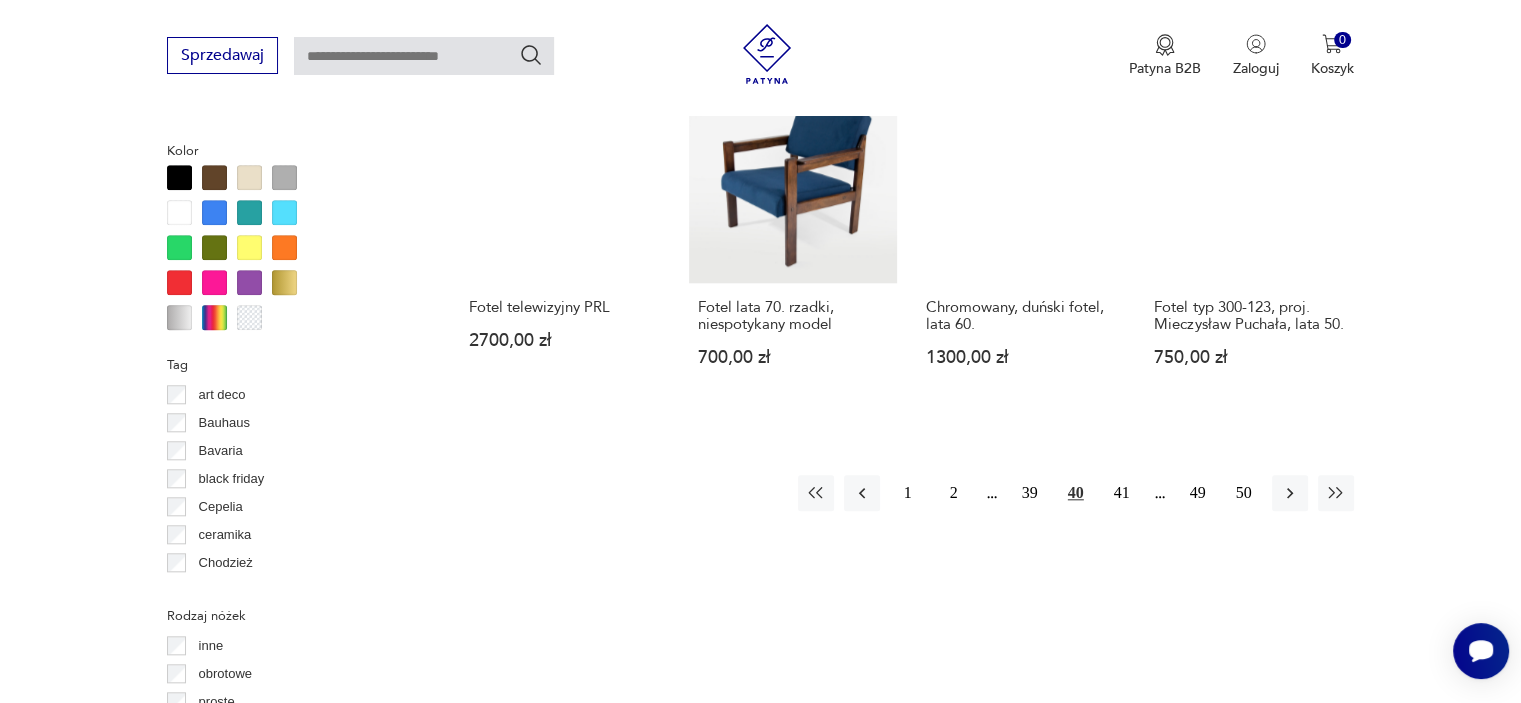 scroll, scrollTop: 1930, scrollLeft: 0, axis: vertical 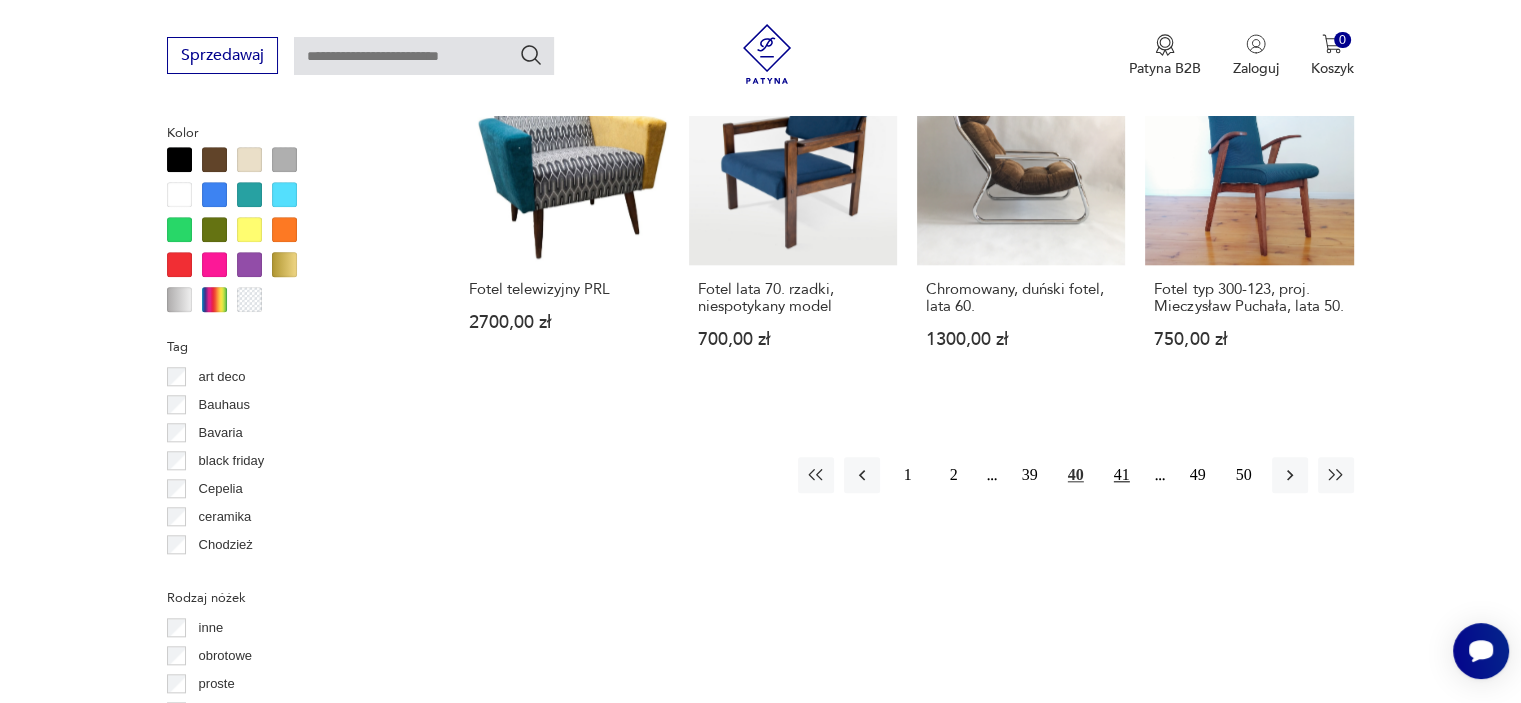 click on "41" at bounding box center [1122, 475] 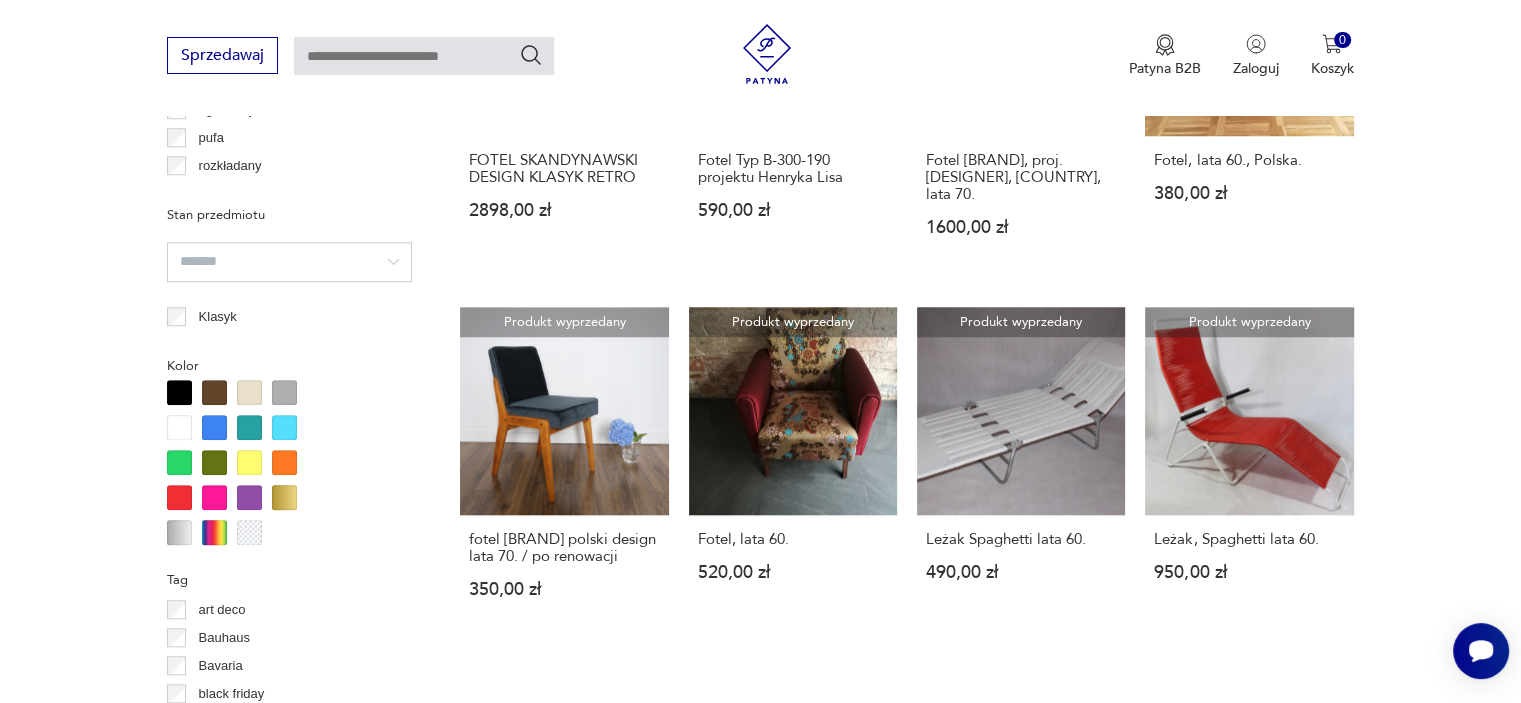 scroll, scrollTop: 1930, scrollLeft: 0, axis: vertical 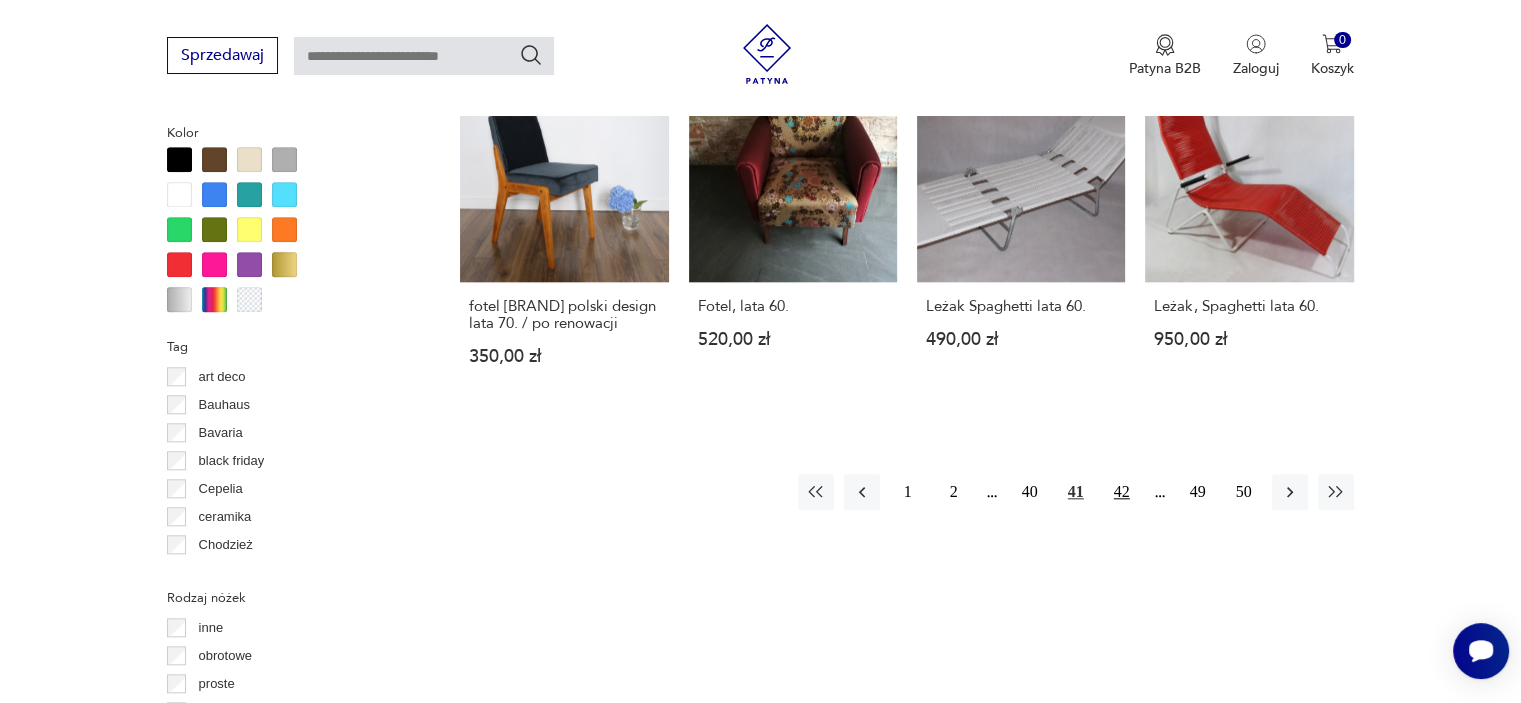 click on "42" at bounding box center (1122, 492) 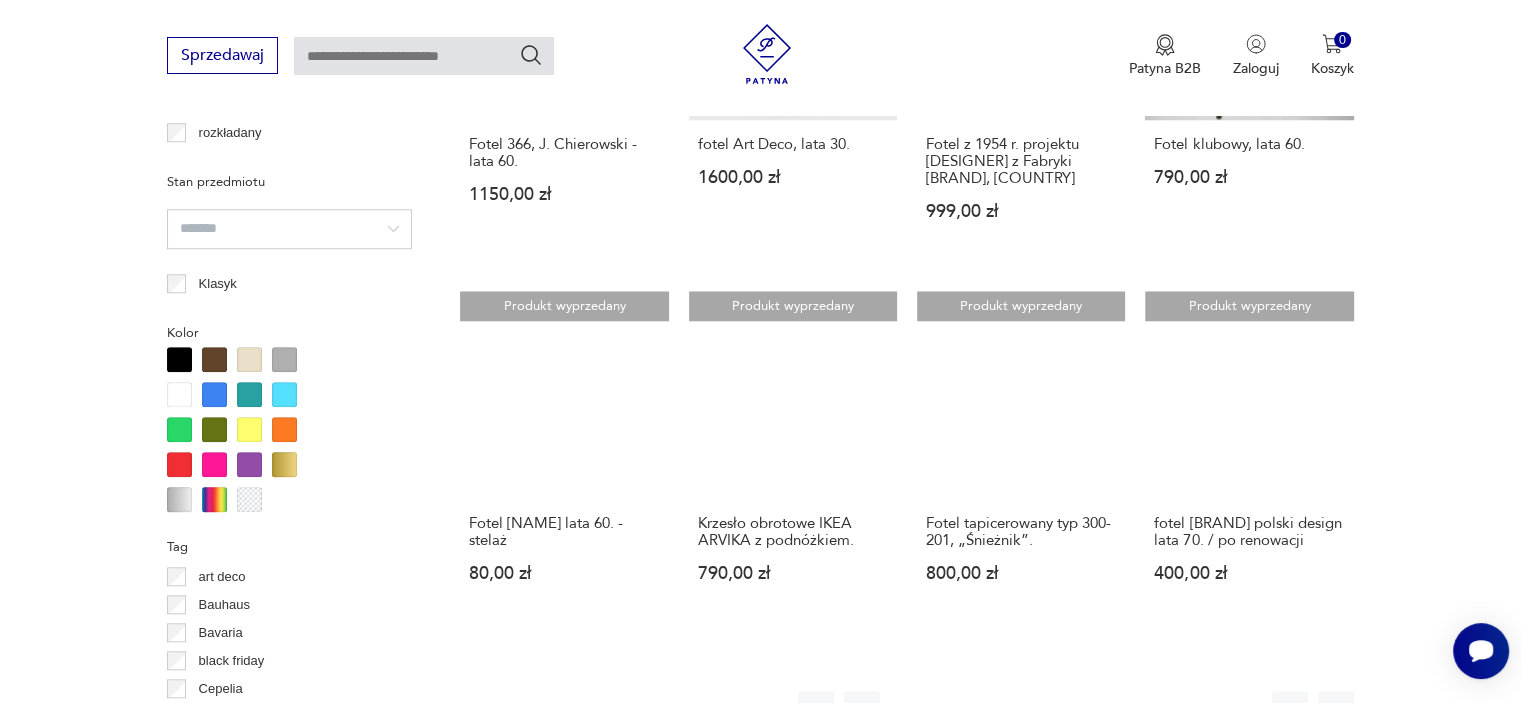 scroll, scrollTop: 1830, scrollLeft: 0, axis: vertical 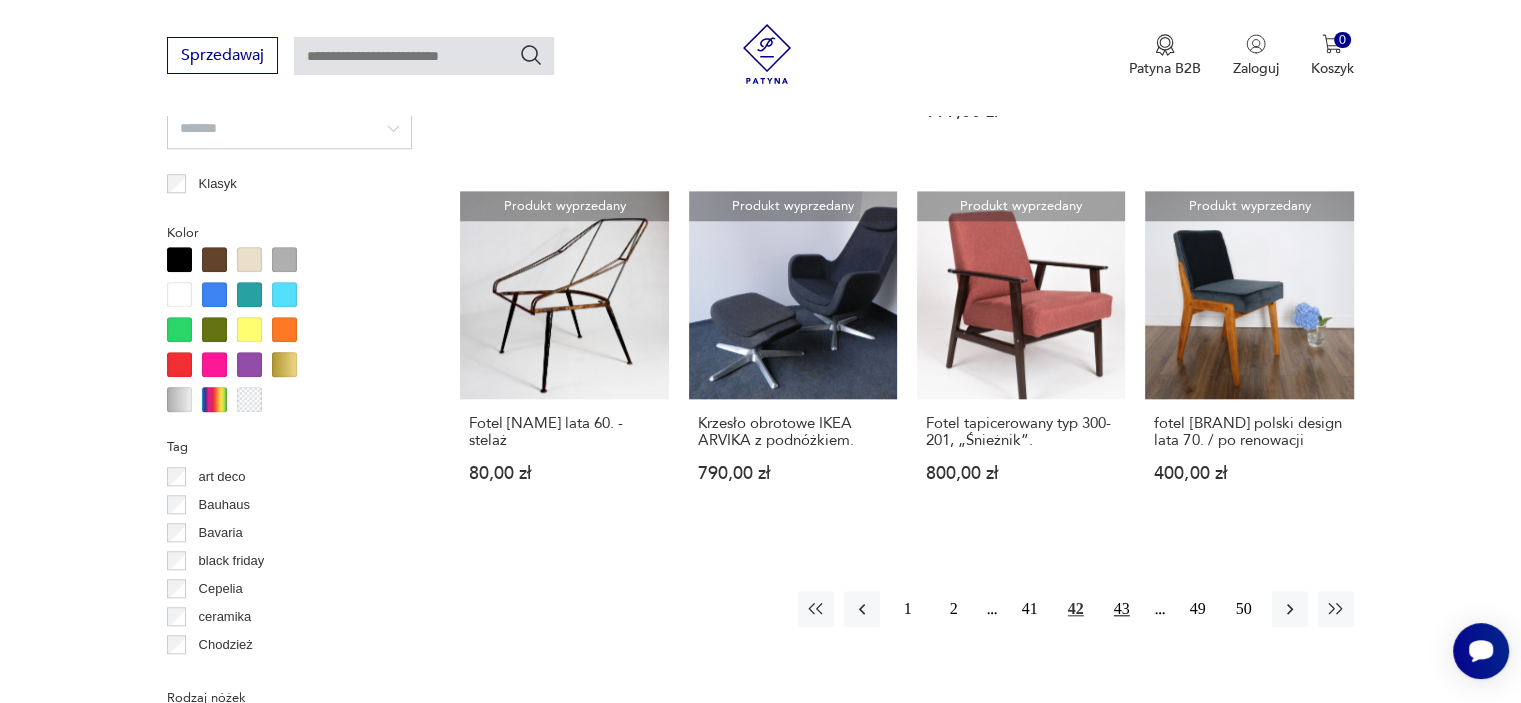 click on "43" at bounding box center [1122, 609] 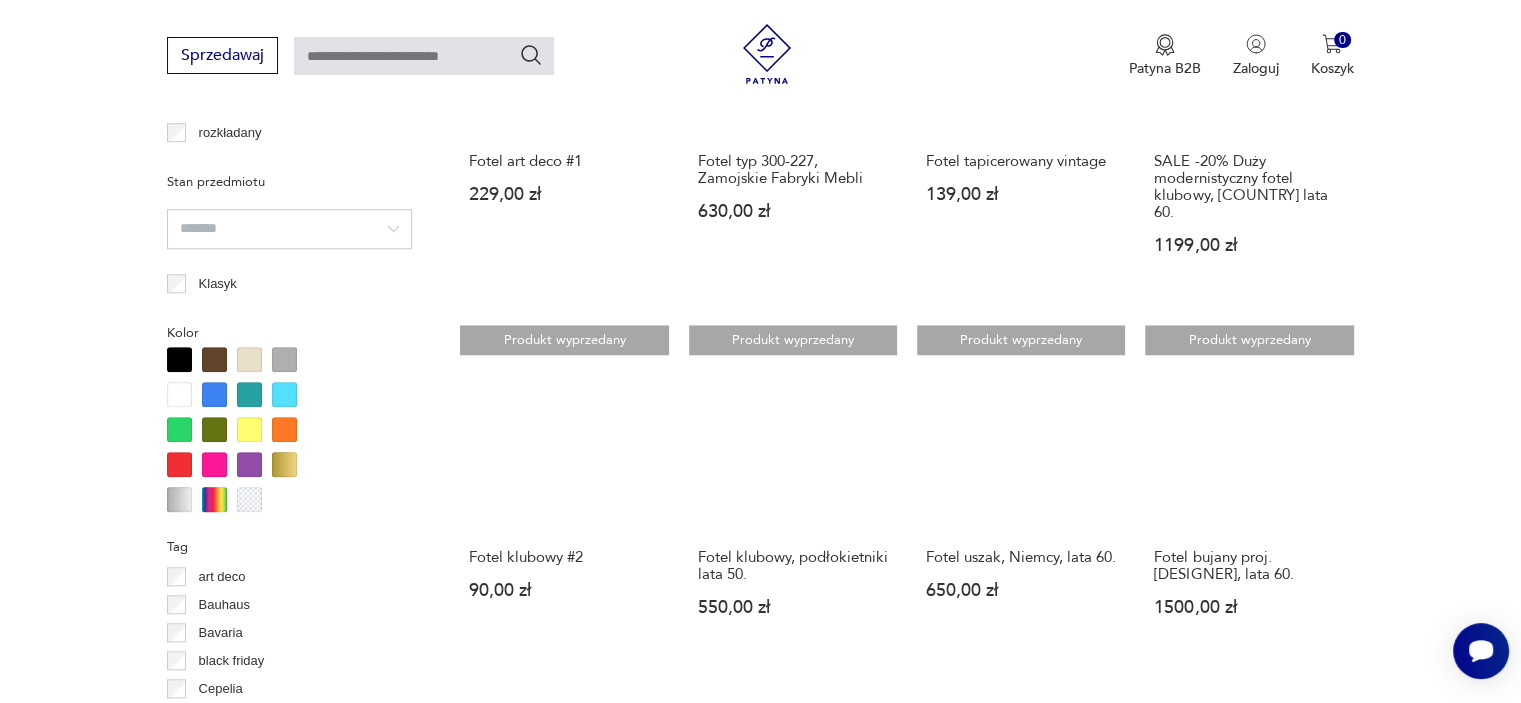 scroll, scrollTop: 2230, scrollLeft: 0, axis: vertical 